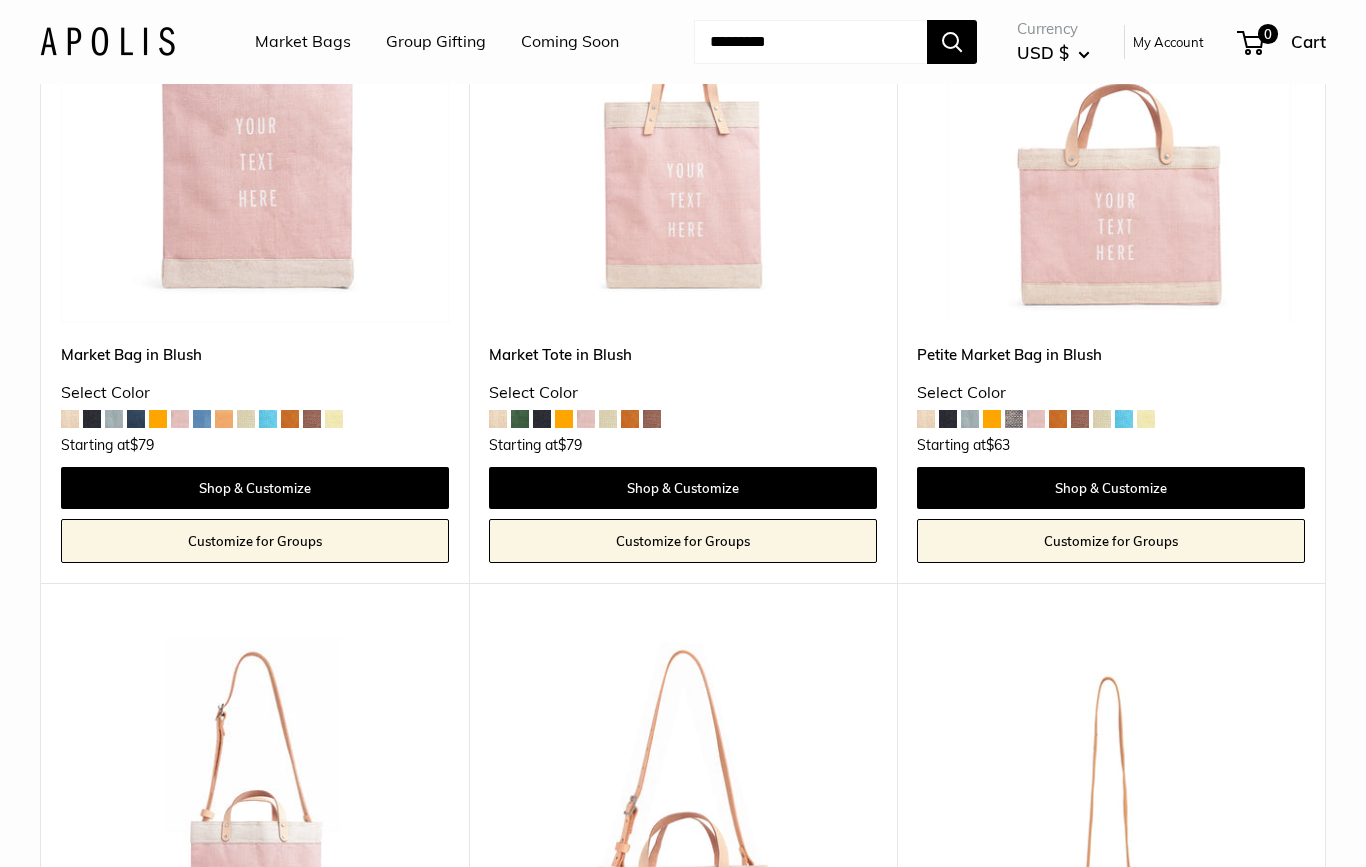 scroll, scrollTop: 171, scrollLeft: 0, axis: vertical 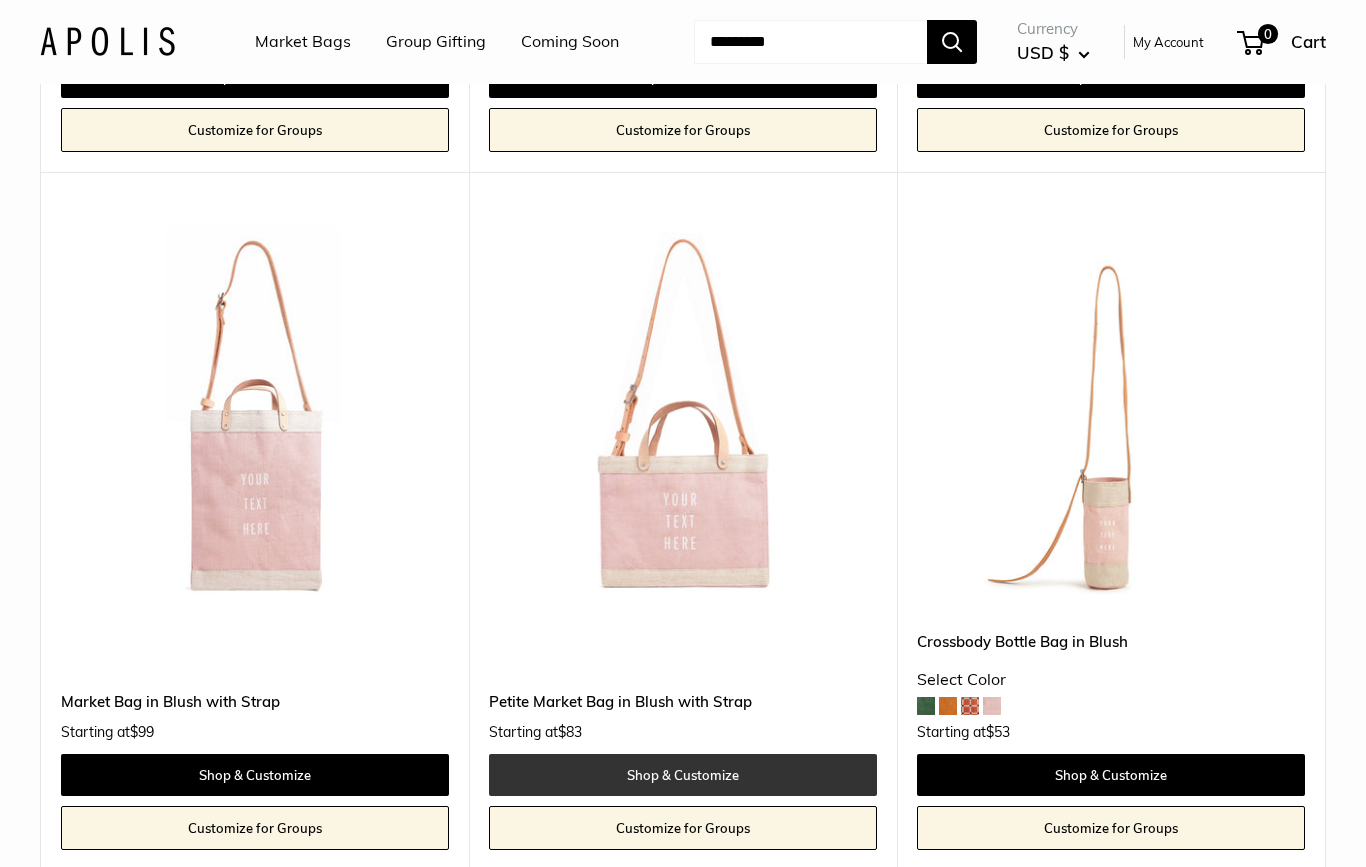 click on "Shop & Customize" at bounding box center [683, 775] 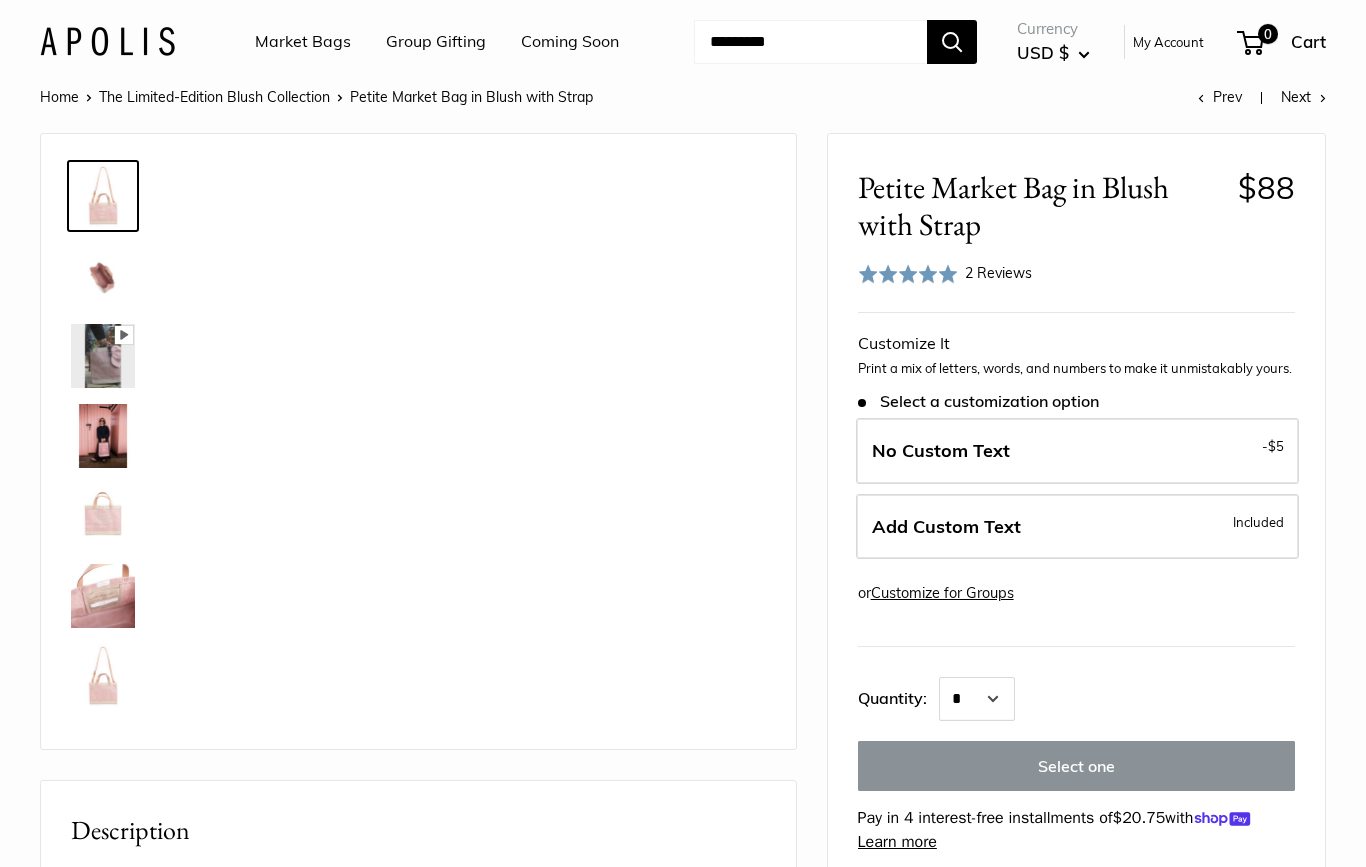 scroll, scrollTop: 0, scrollLeft: 0, axis: both 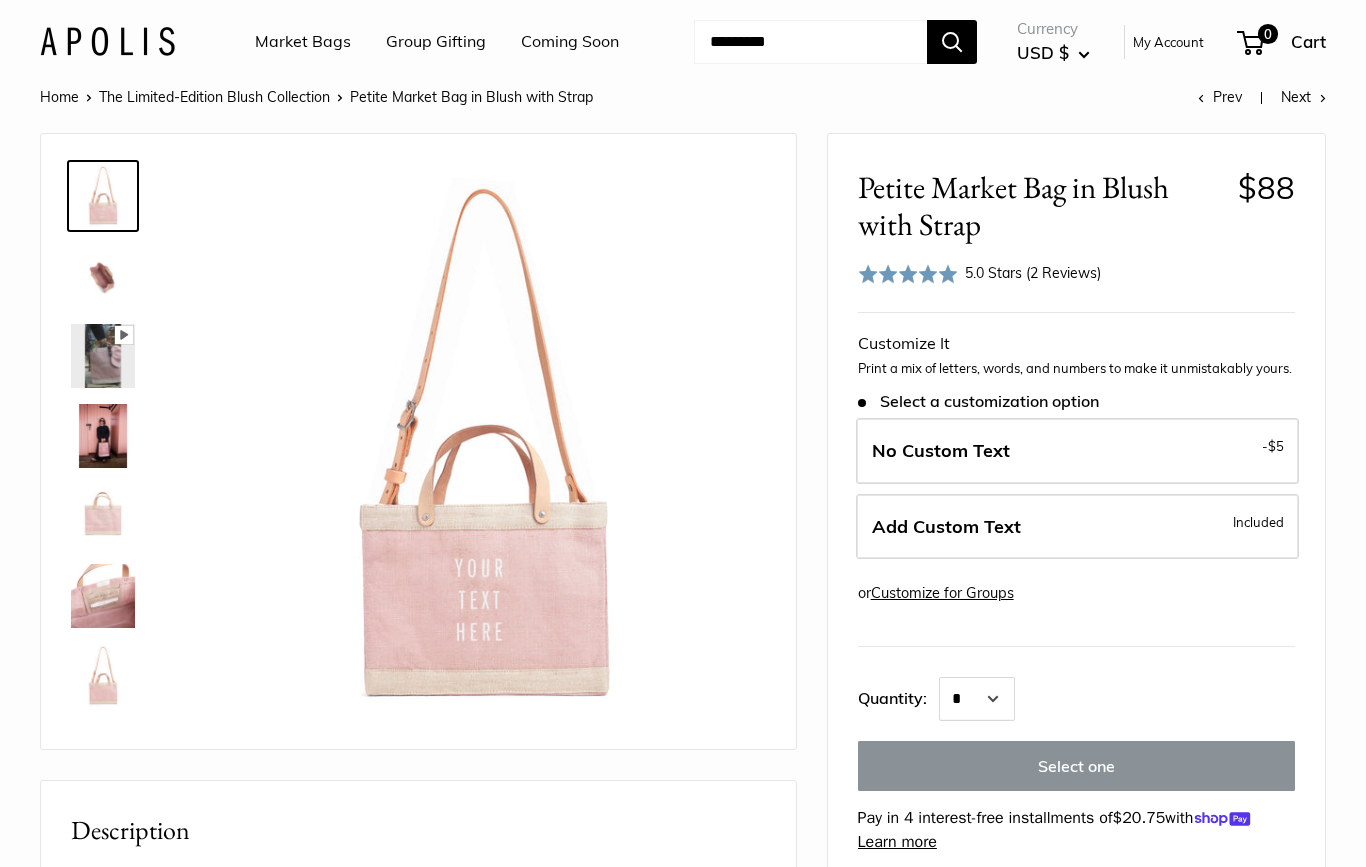 click at bounding box center (103, 276) 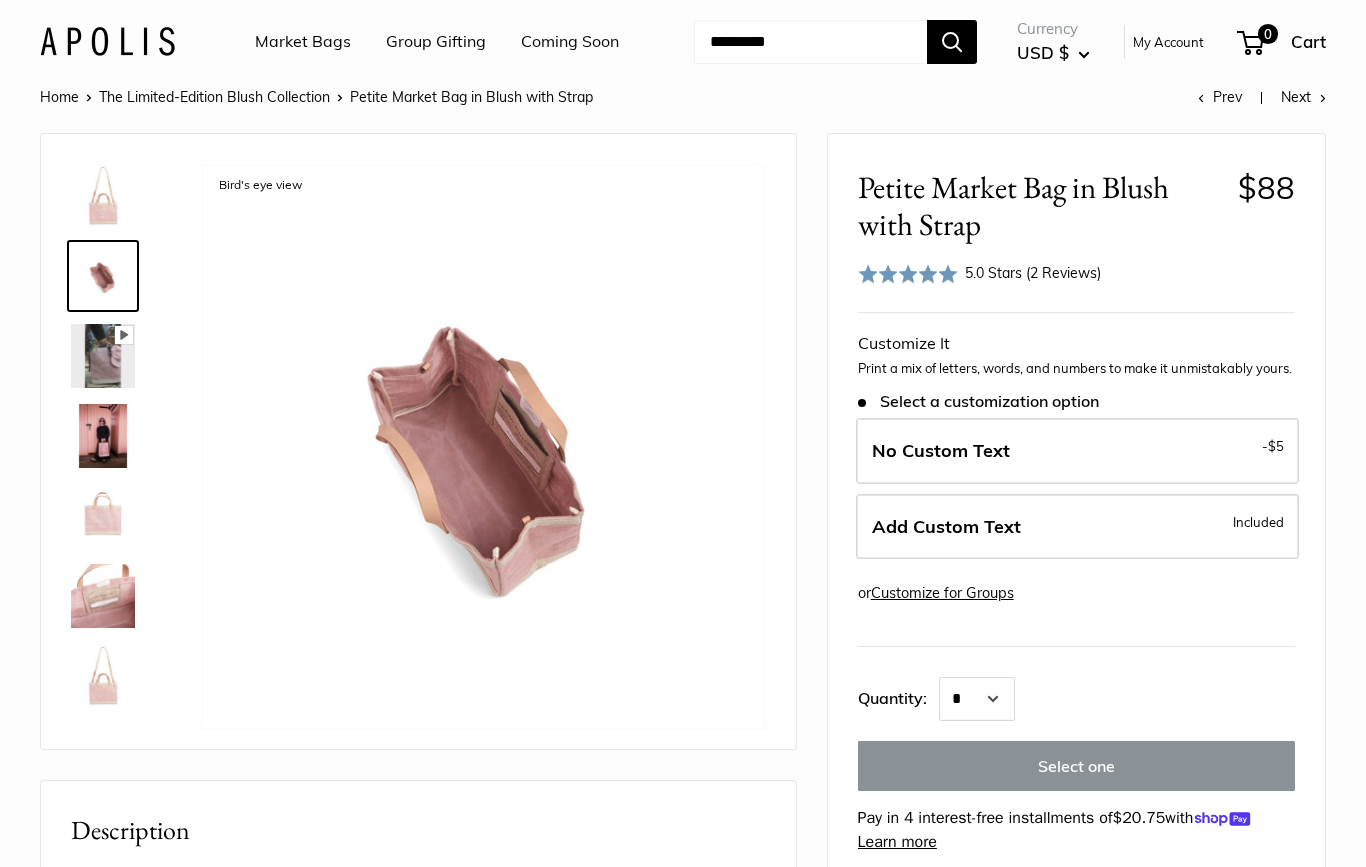 click at bounding box center (103, 356) 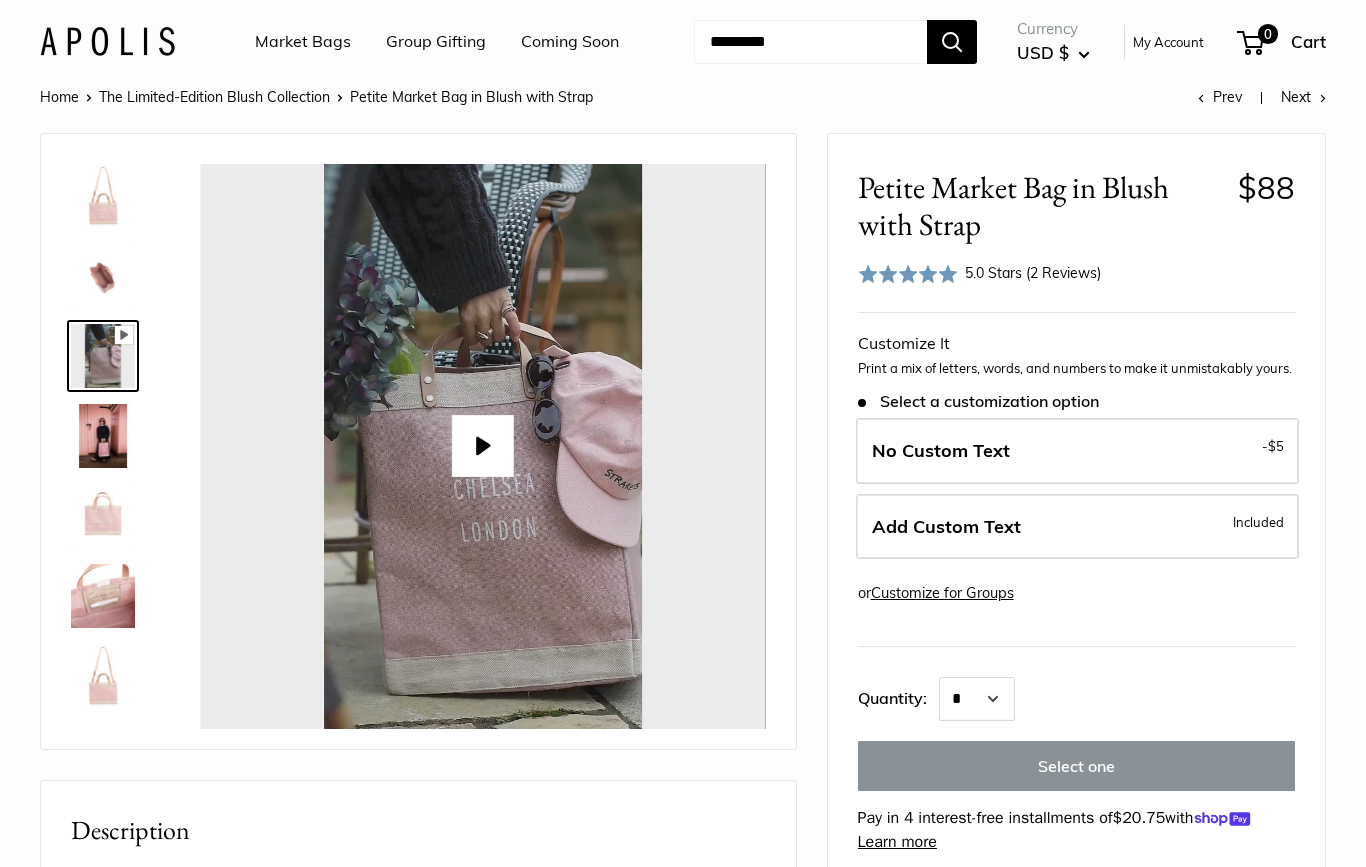 click at bounding box center [103, 436] 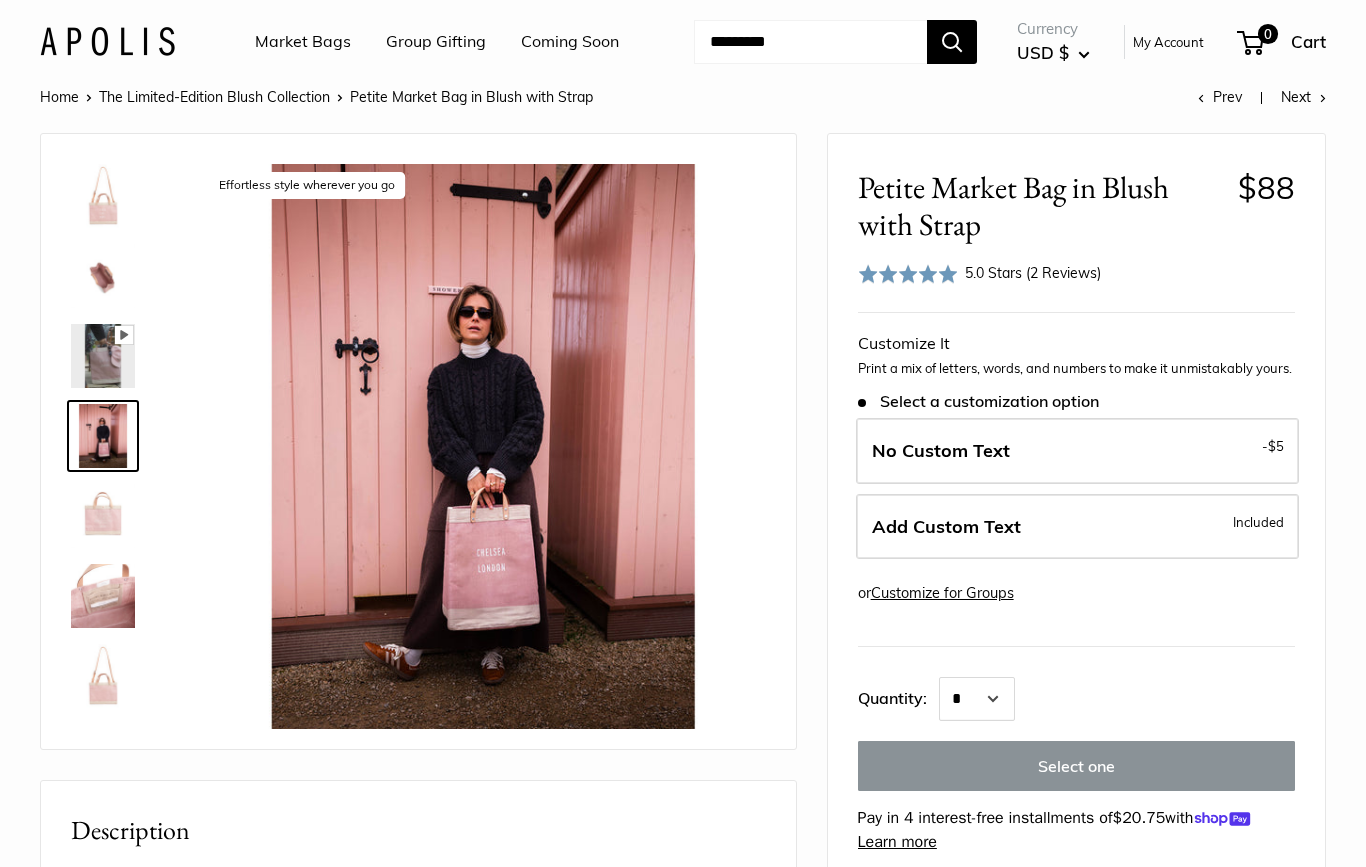 click at bounding box center [103, 516] 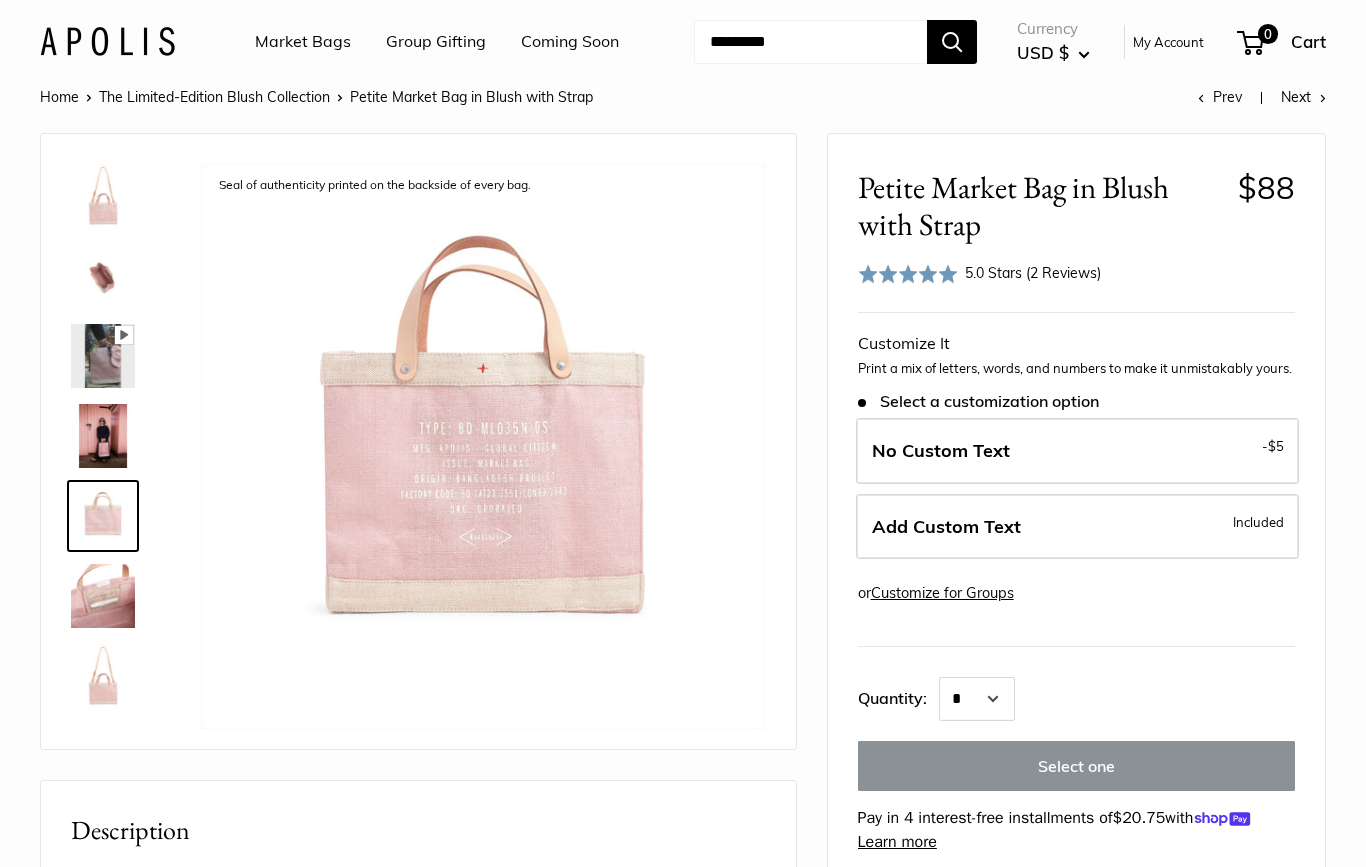 click at bounding box center [103, 596] 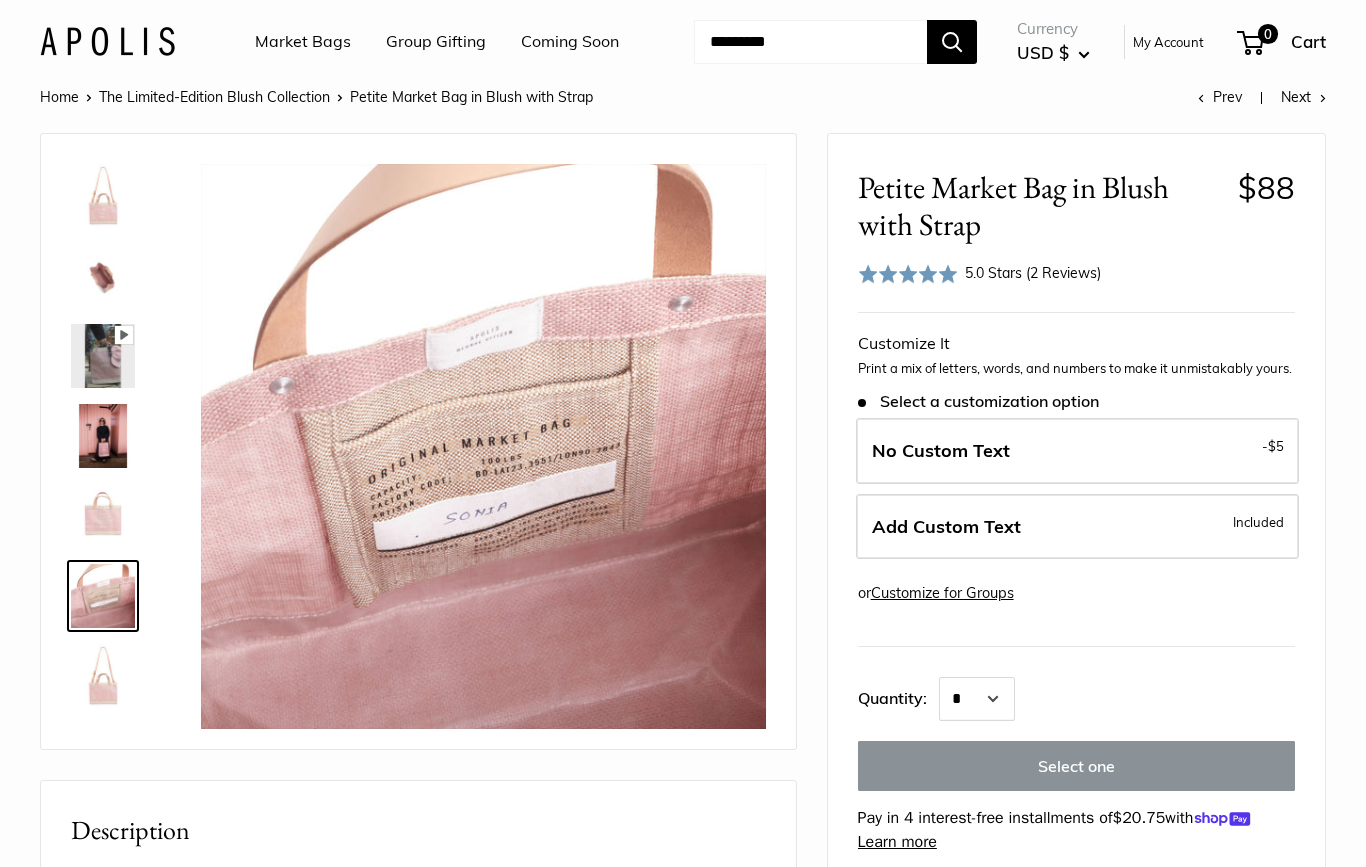 click at bounding box center (103, 676) 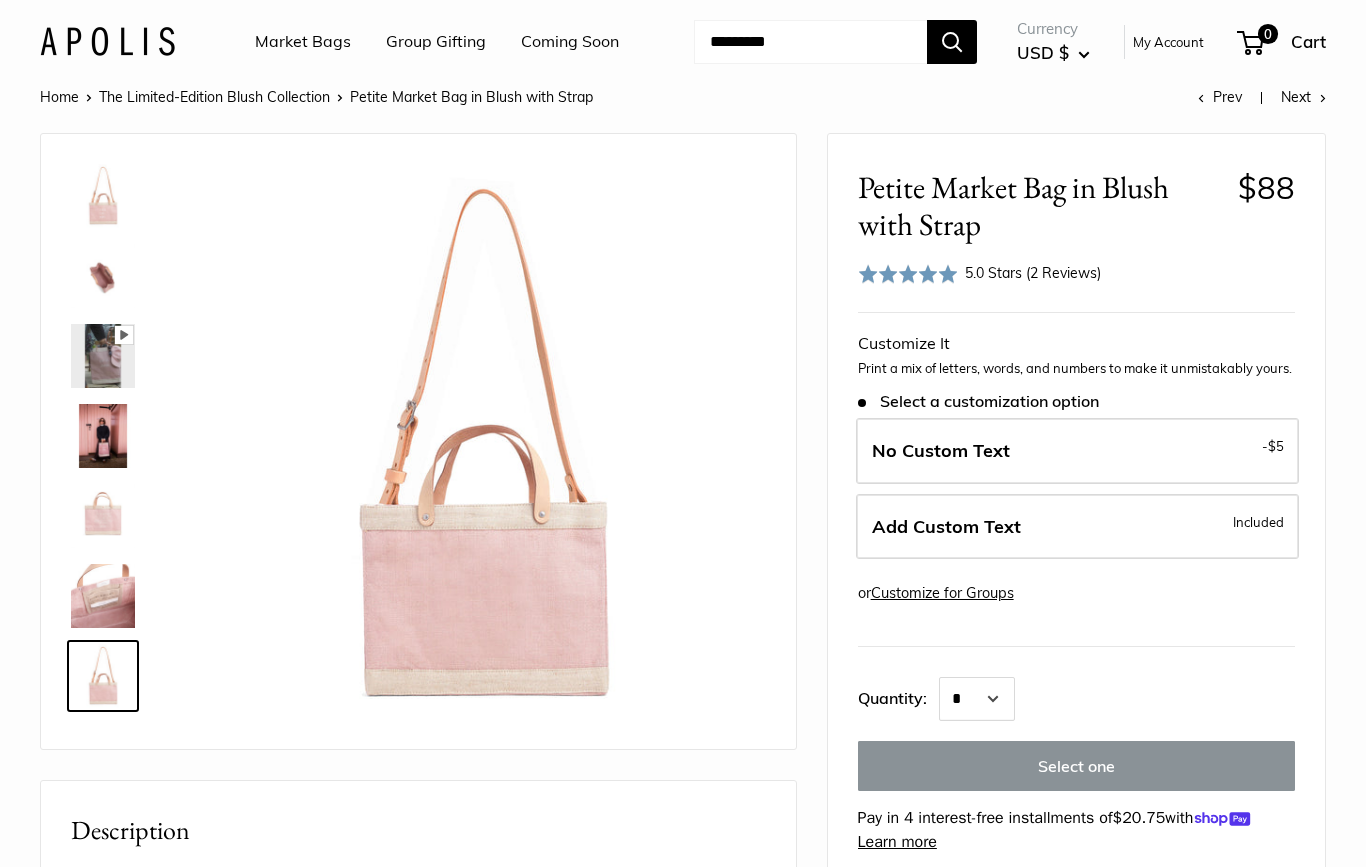 click at bounding box center (103, 196) 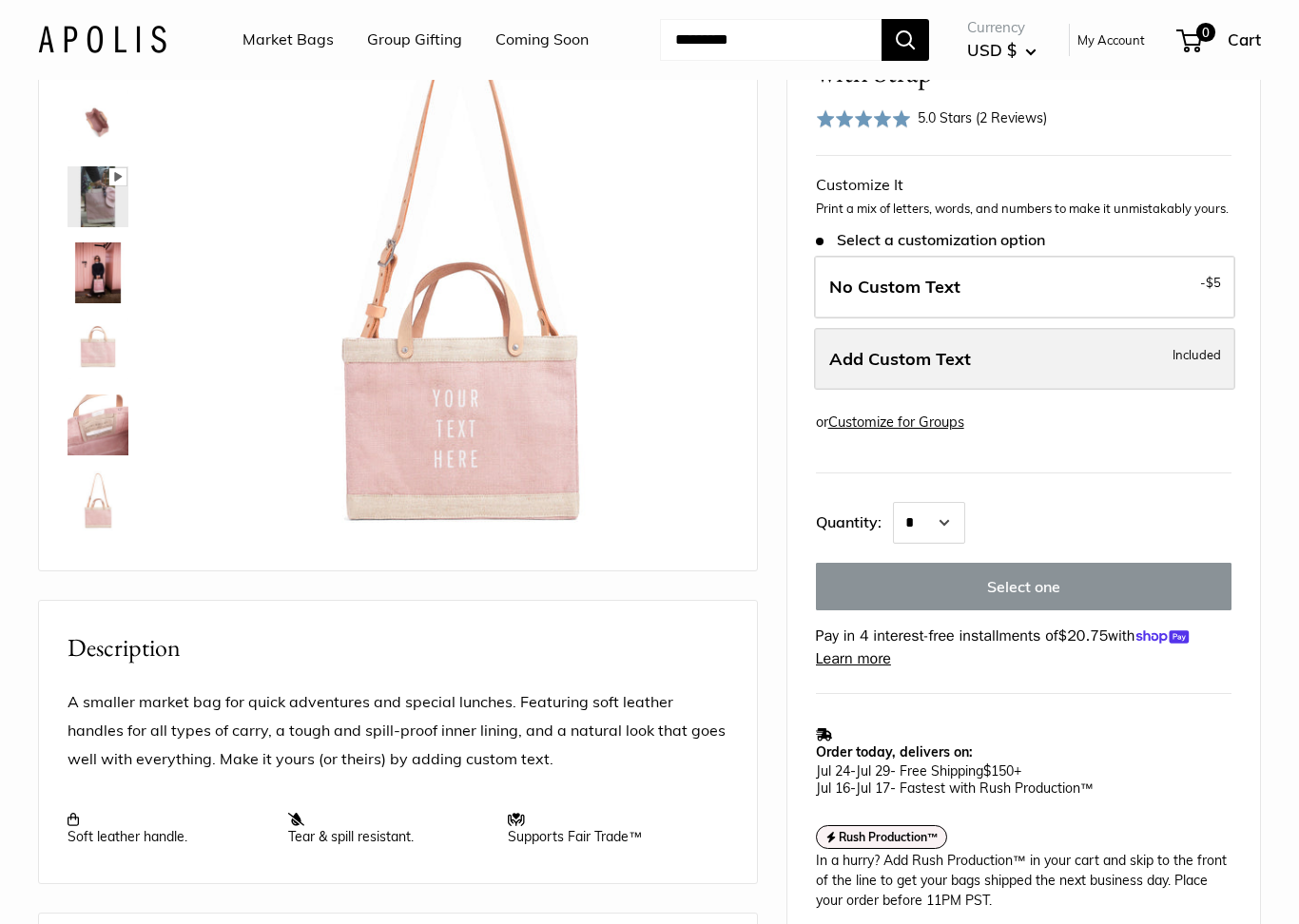 click on "Add Custom Text
Included" at bounding box center [1024, 360] 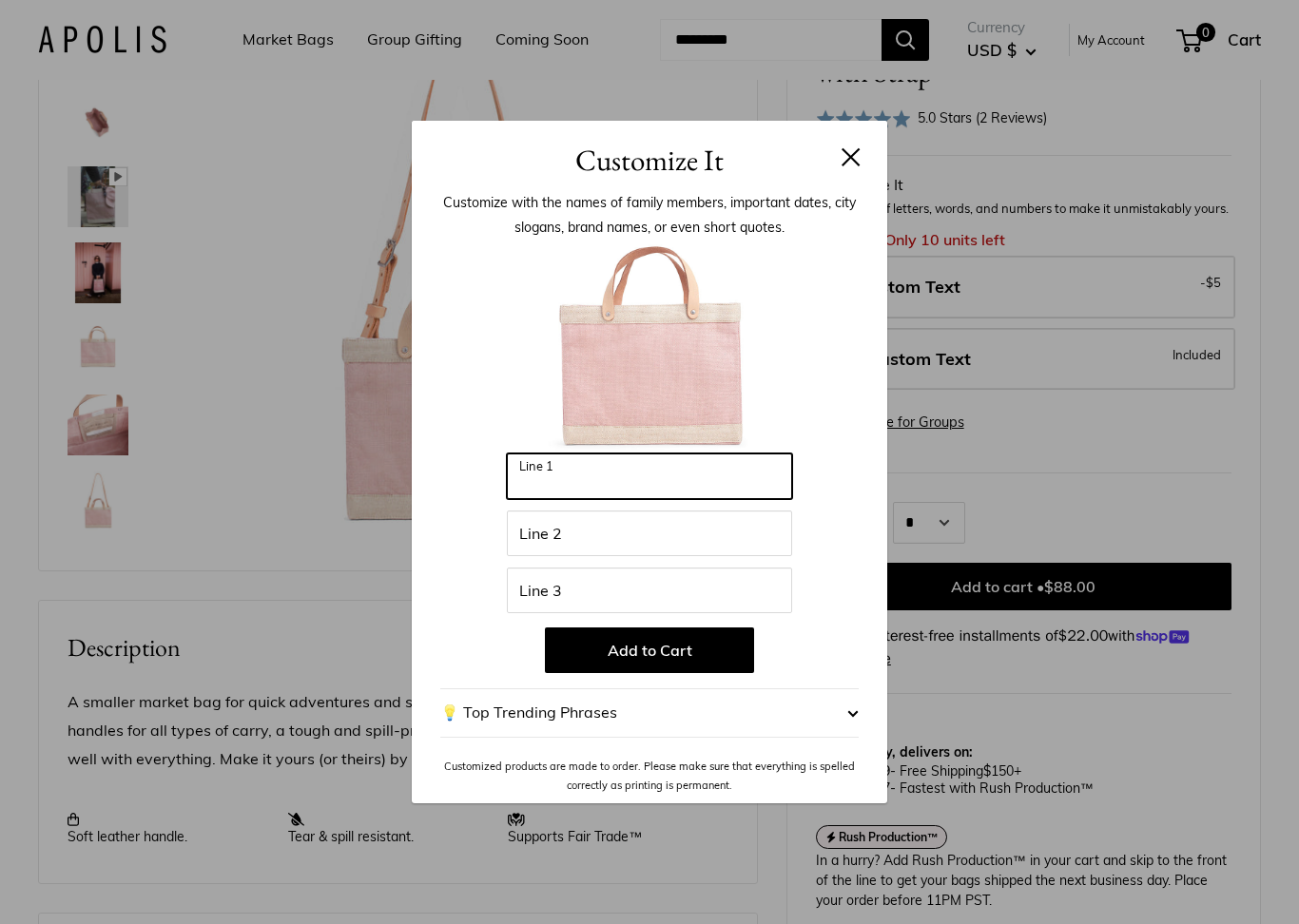 click on "Line 1" at bounding box center (650, 476) 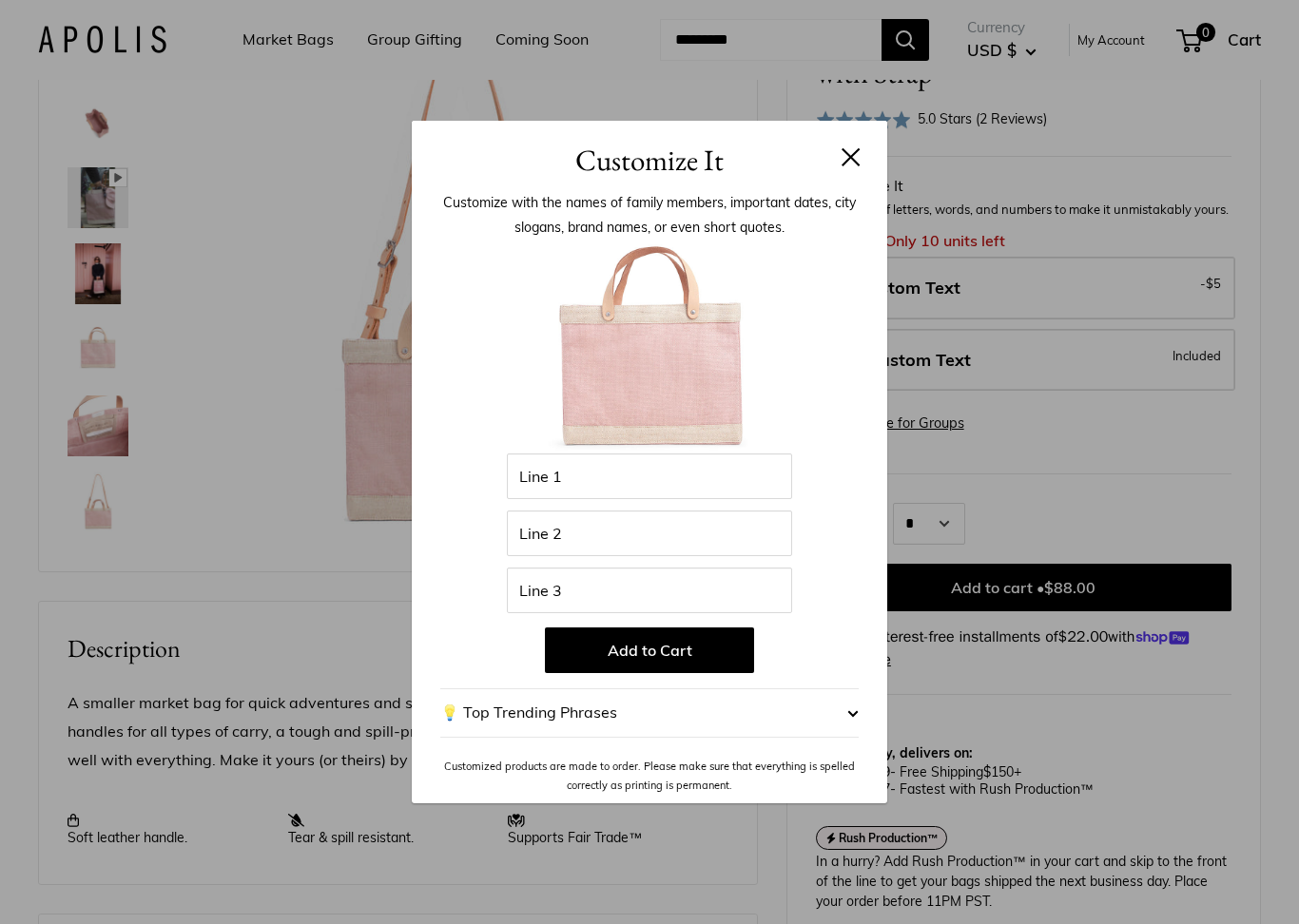 click at bounding box center (853, 713) 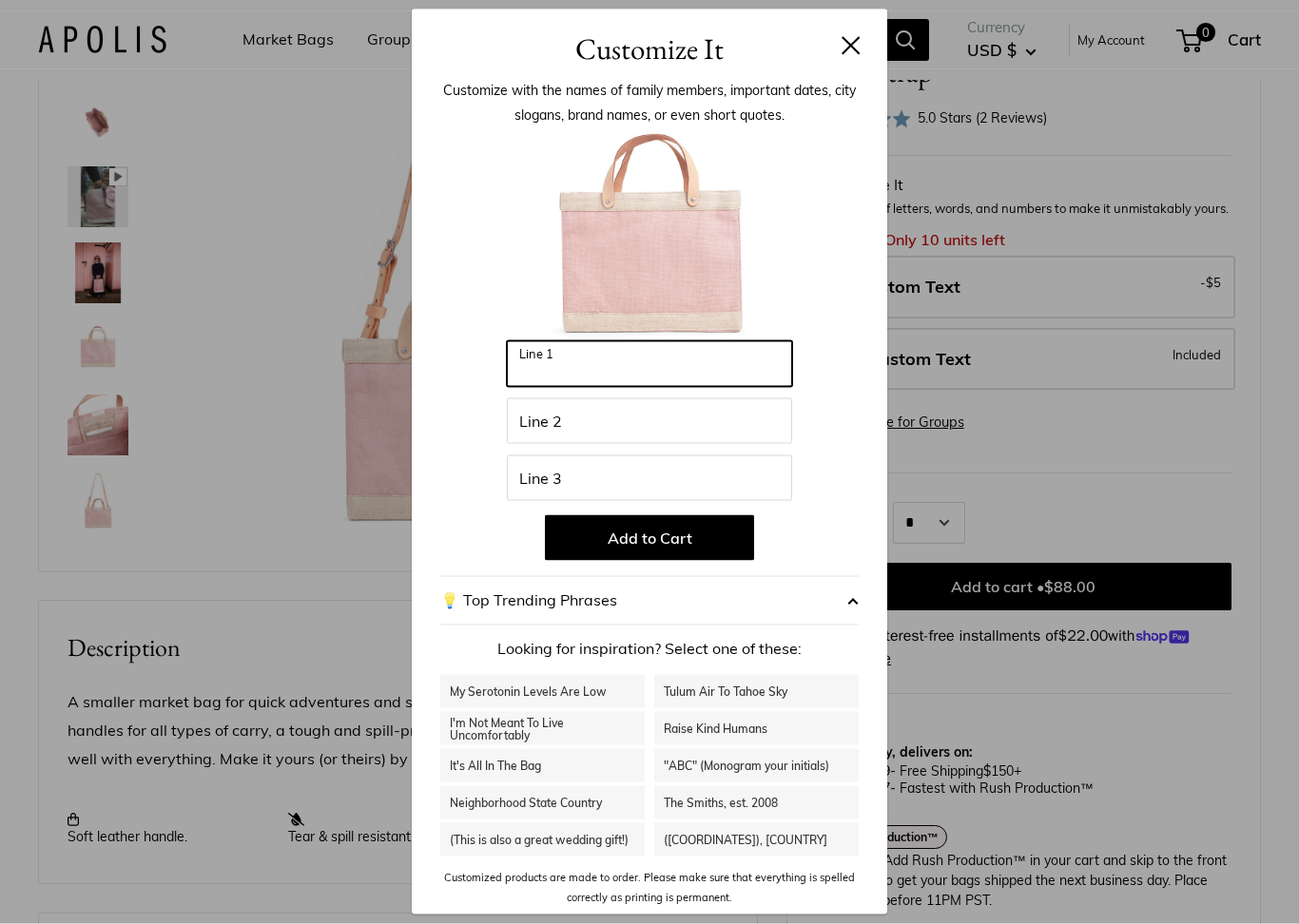click on "Line 1" at bounding box center [650, 364] 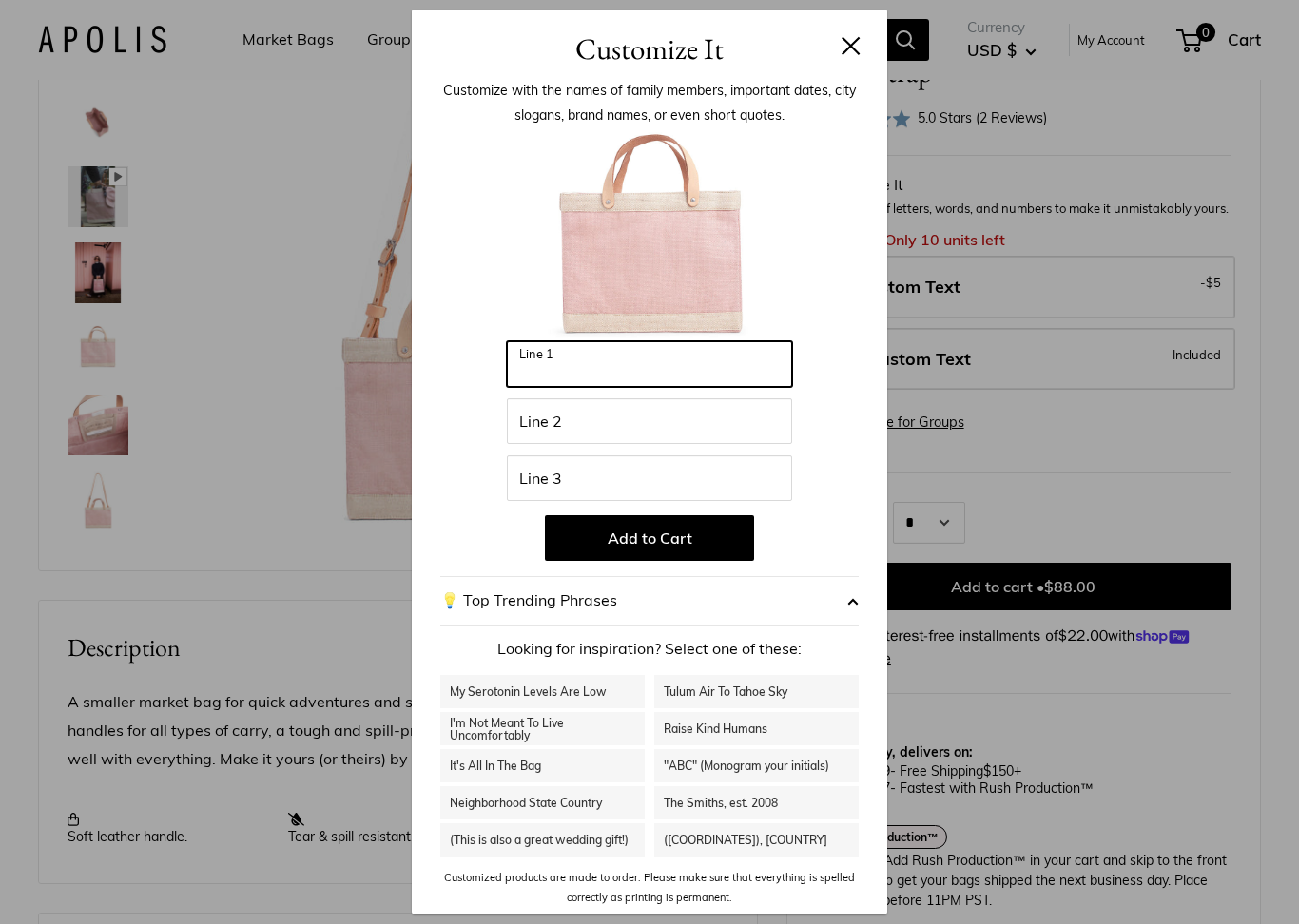 scroll, scrollTop: 141, scrollLeft: 0, axis: vertical 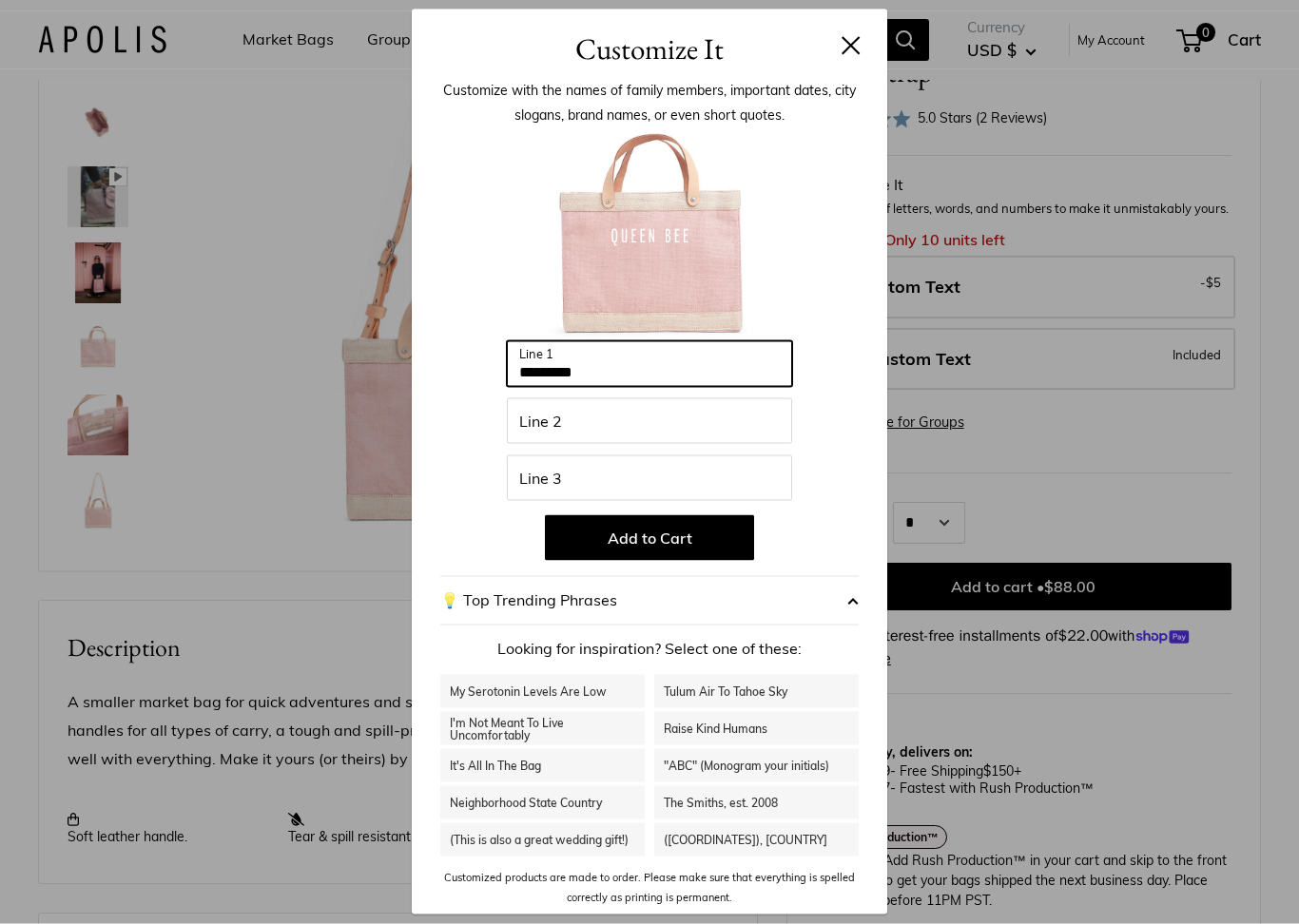 click on "*********" at bounding box center [650, 364] 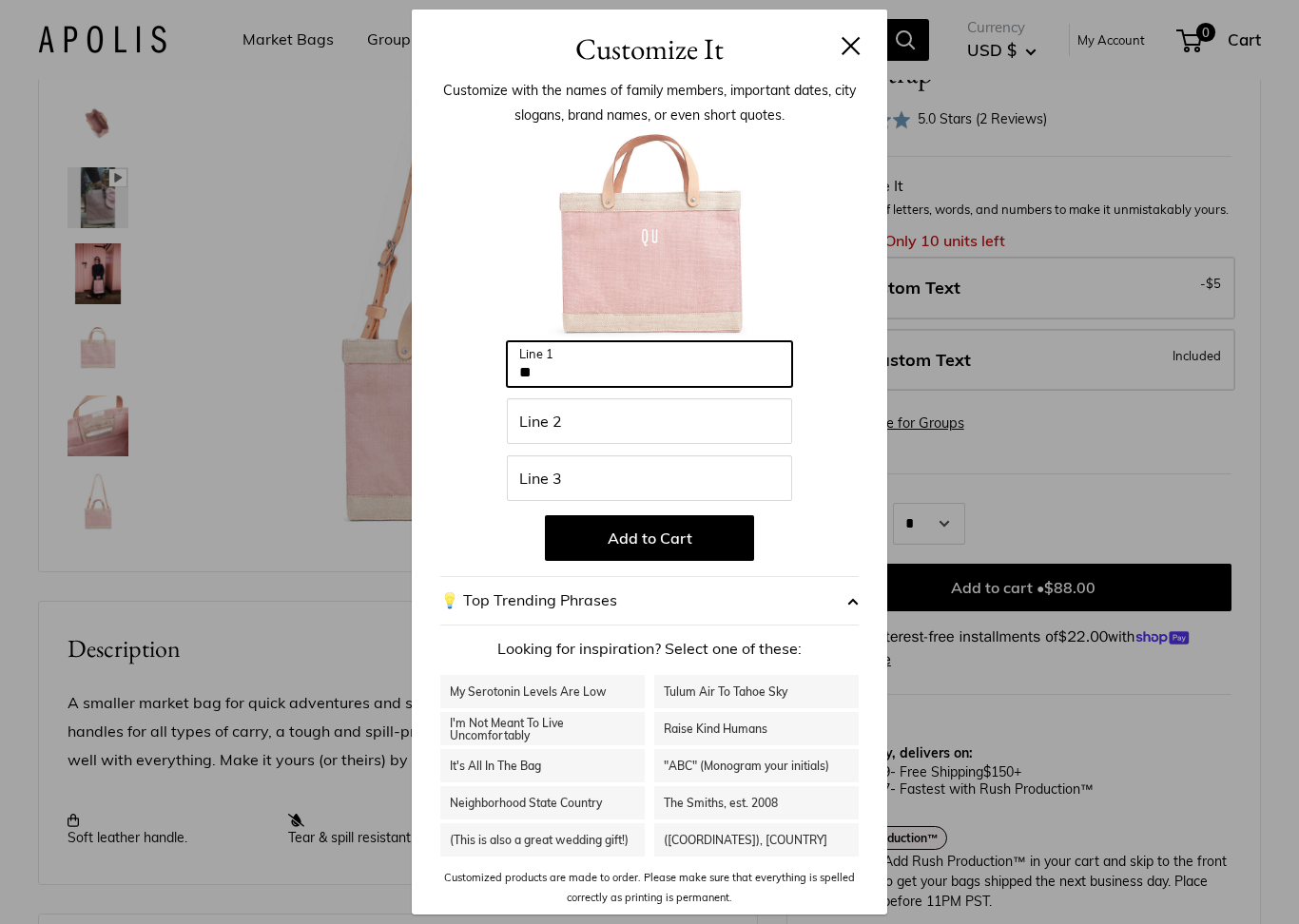 type on "*" 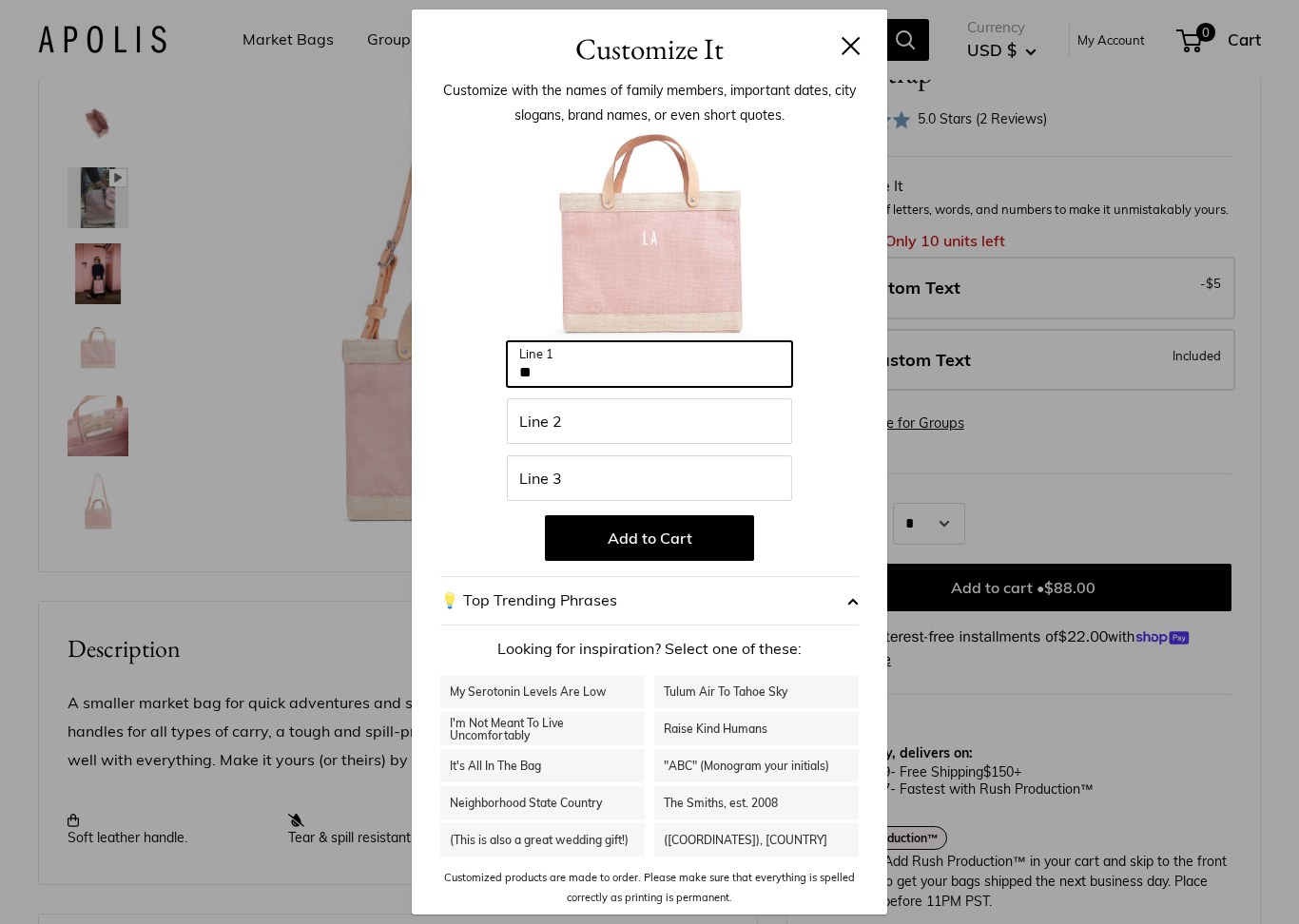 type on "*" 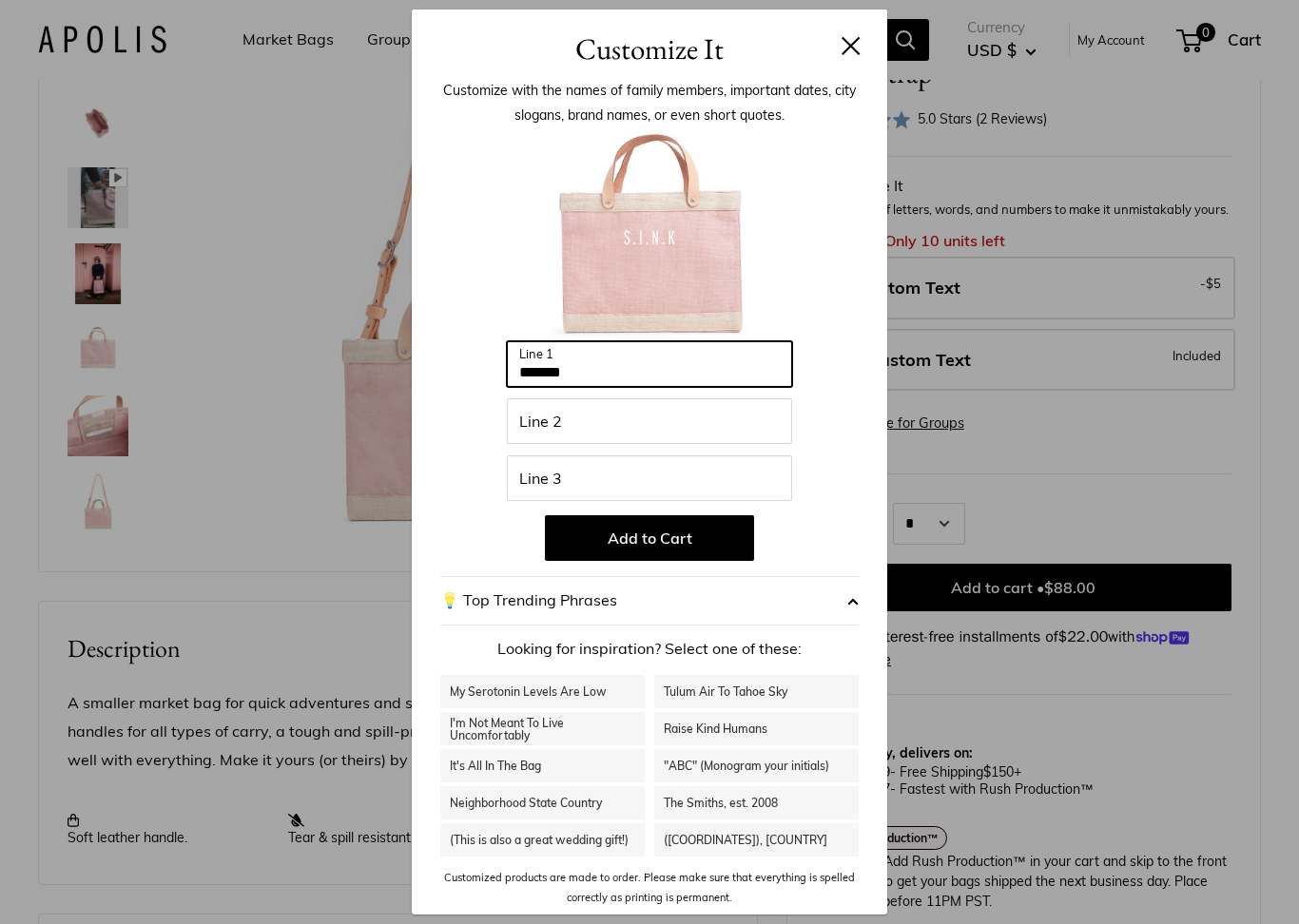 type on "*******" 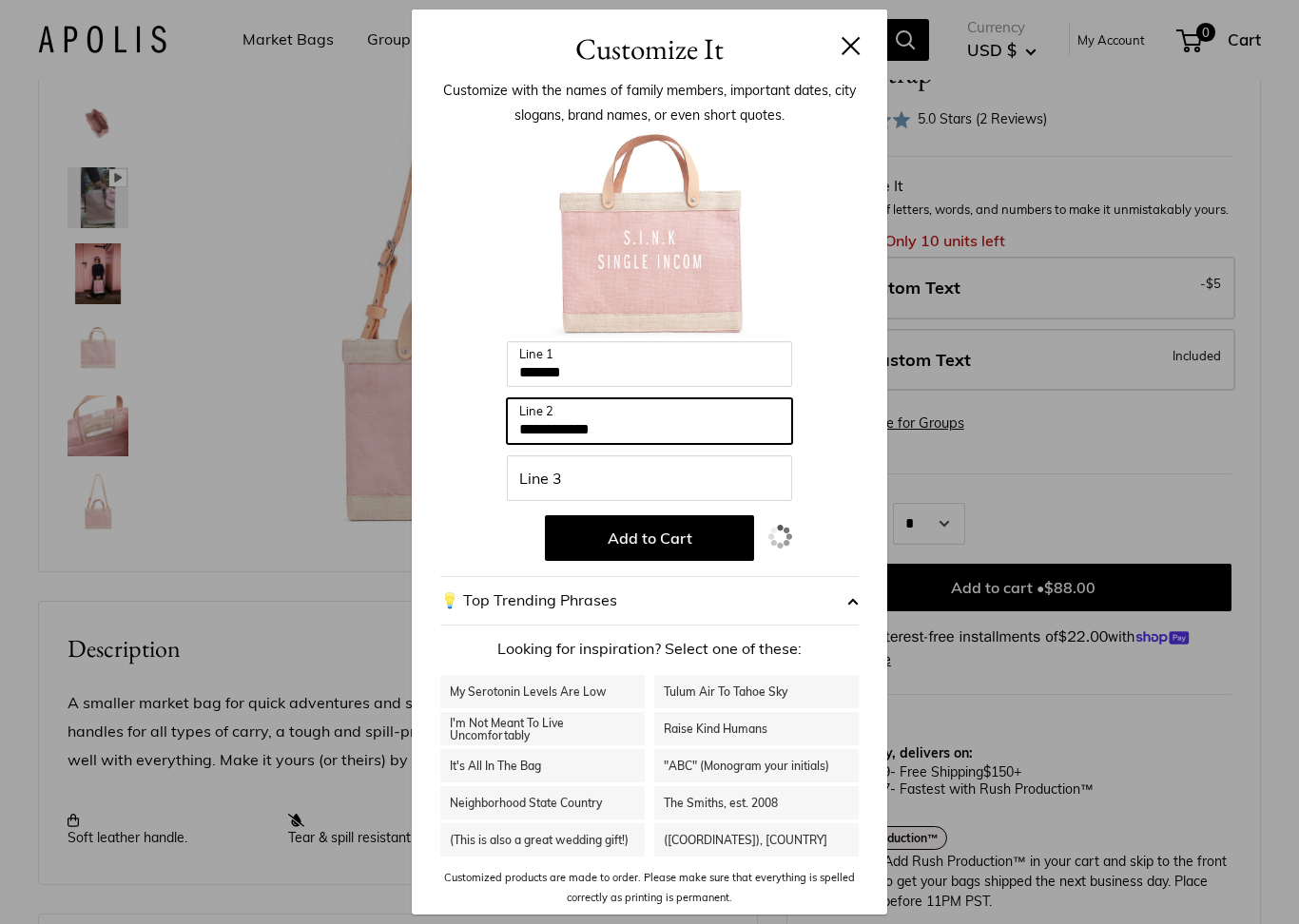 type on "**********" 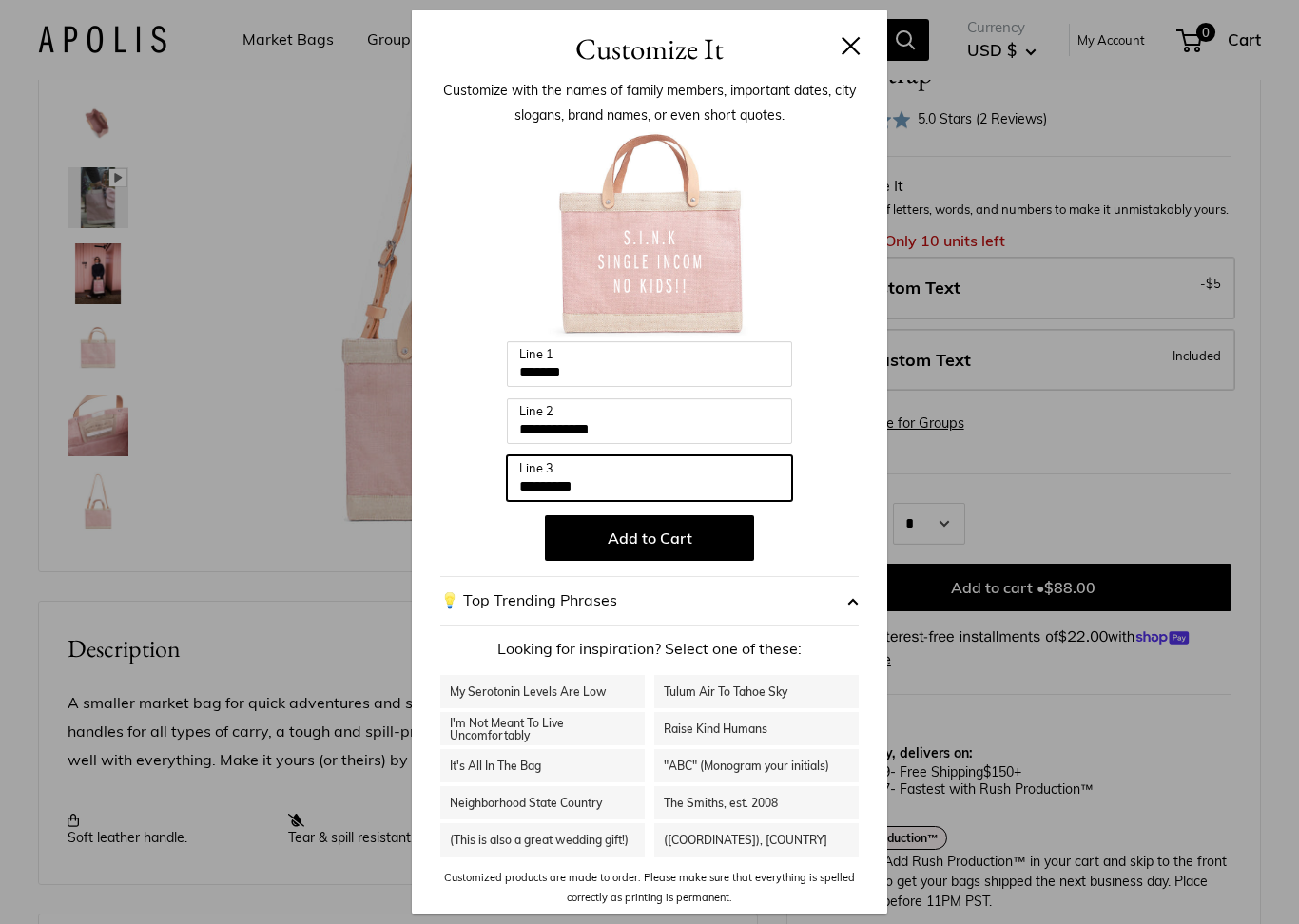 type on "*********" 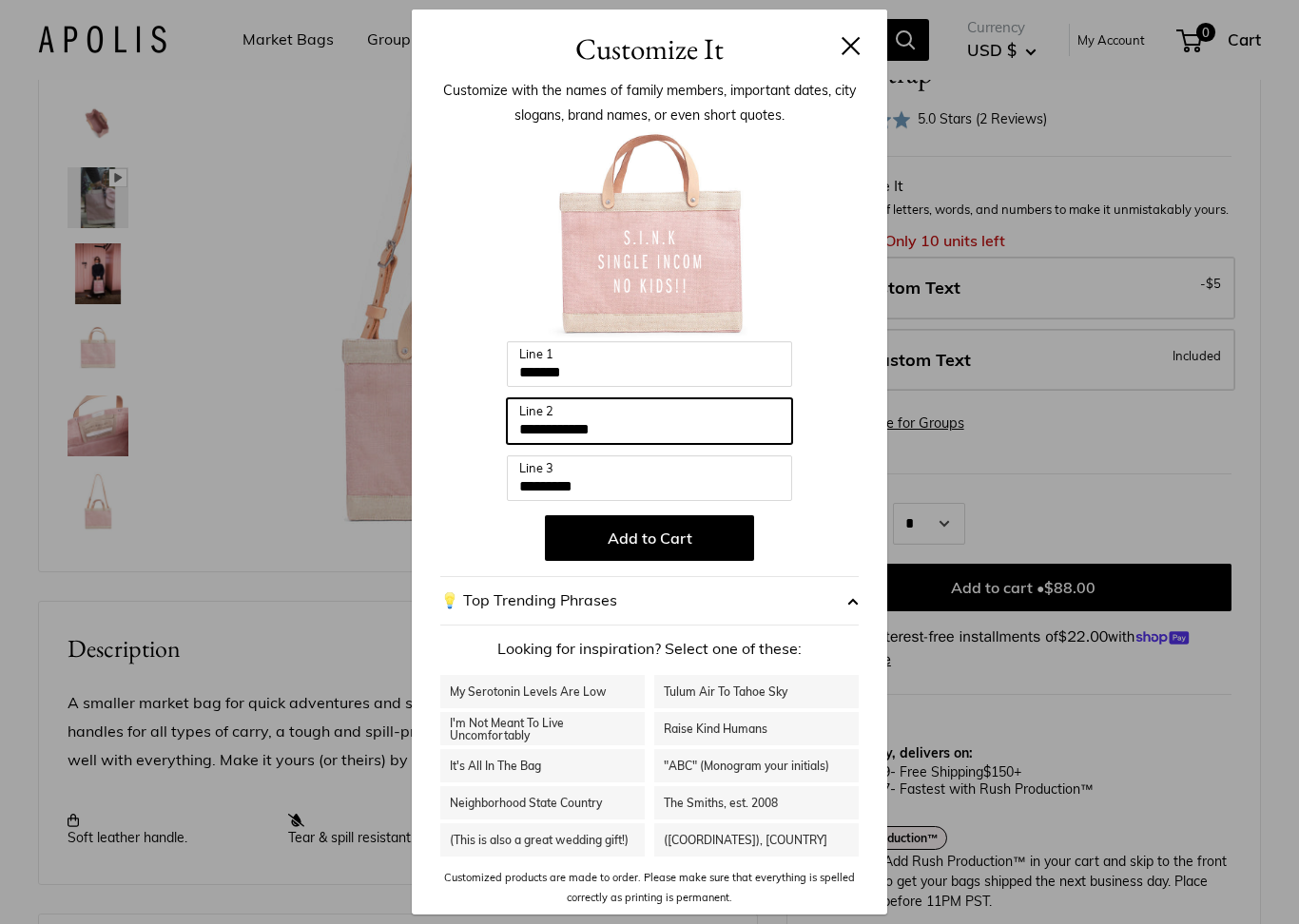 click on "**********" at bounding box center (650, 421) 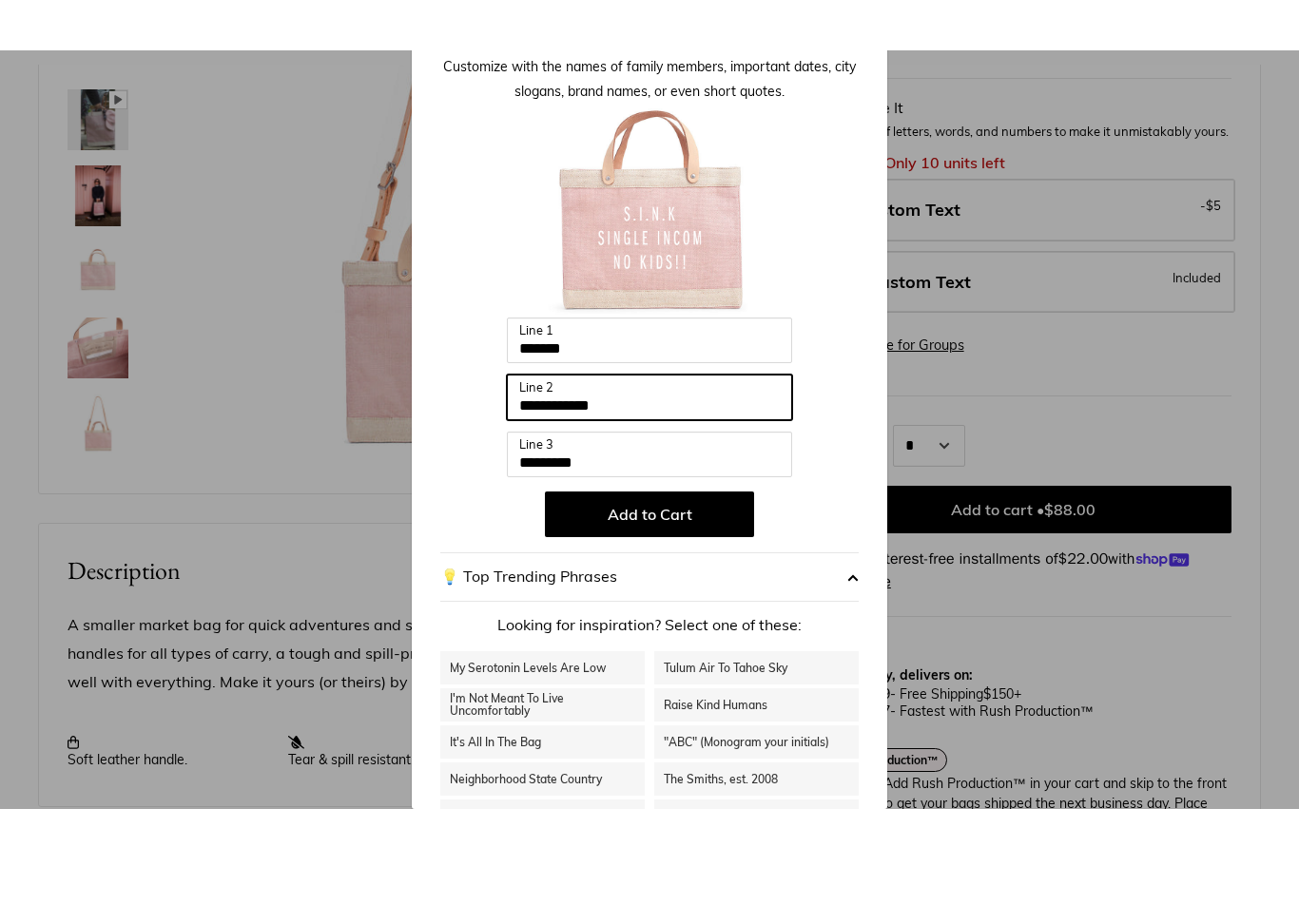scroll, scrollTop: 264, scrollLeft: 0, axis: vertical 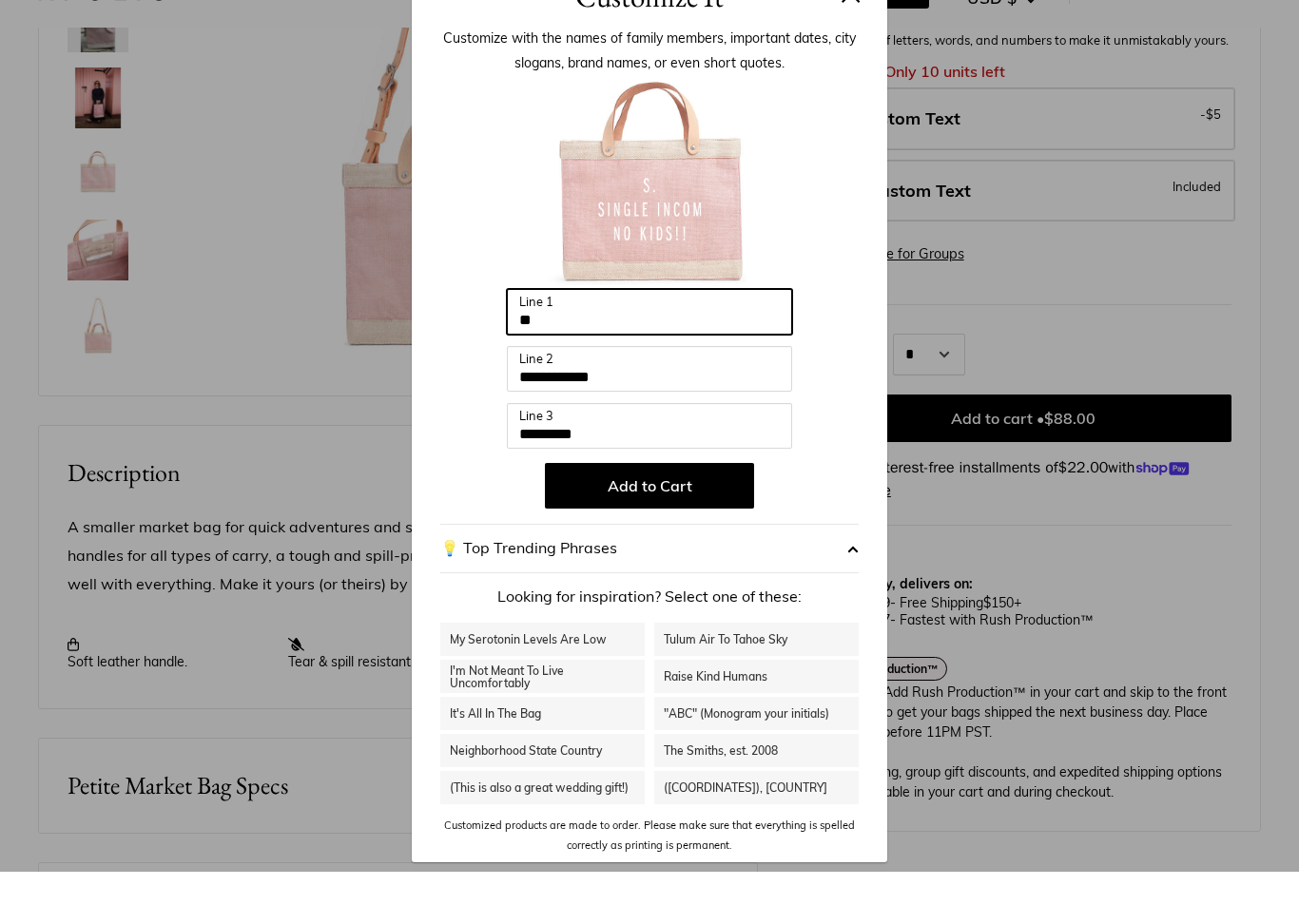 type on "*" 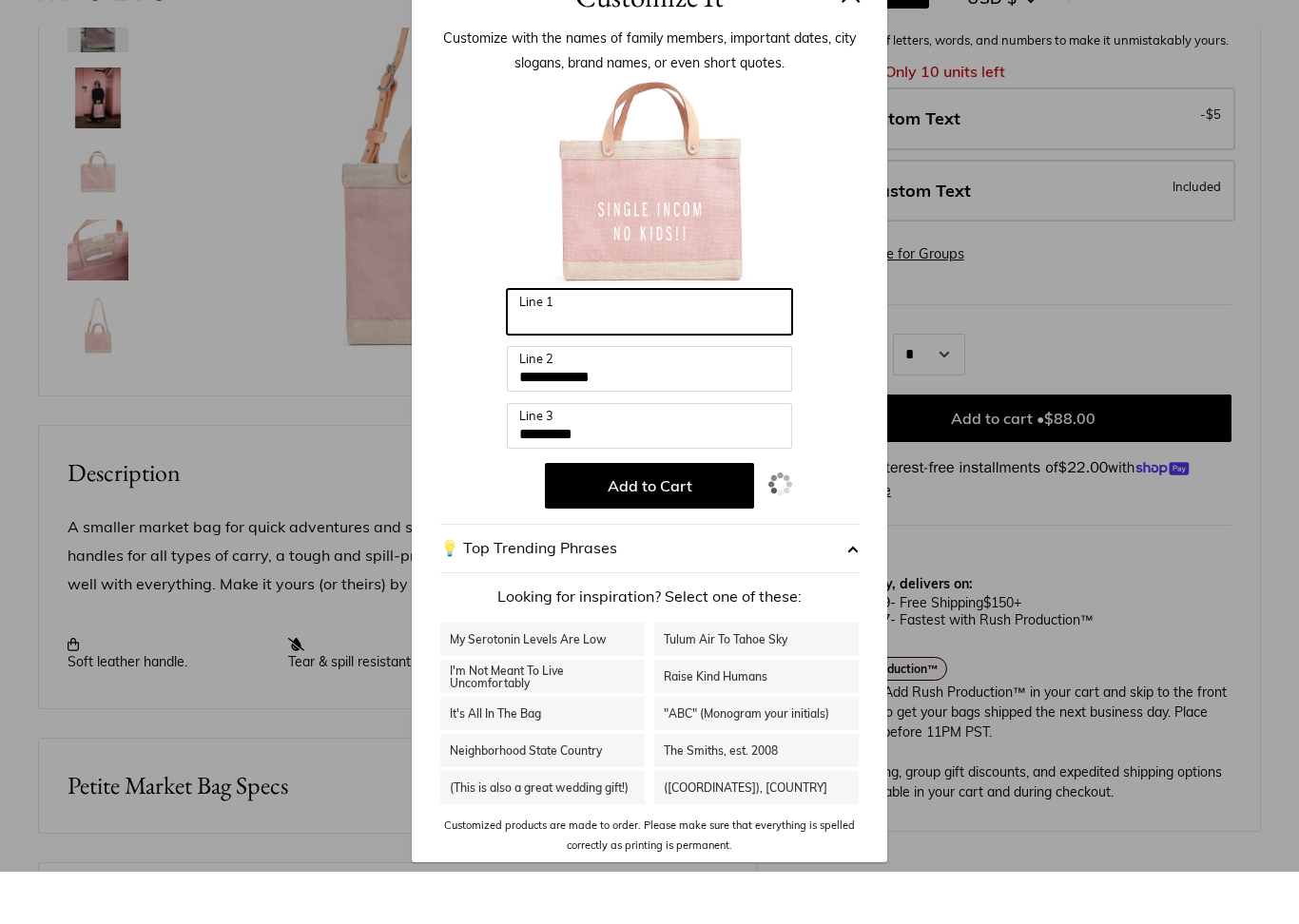 type 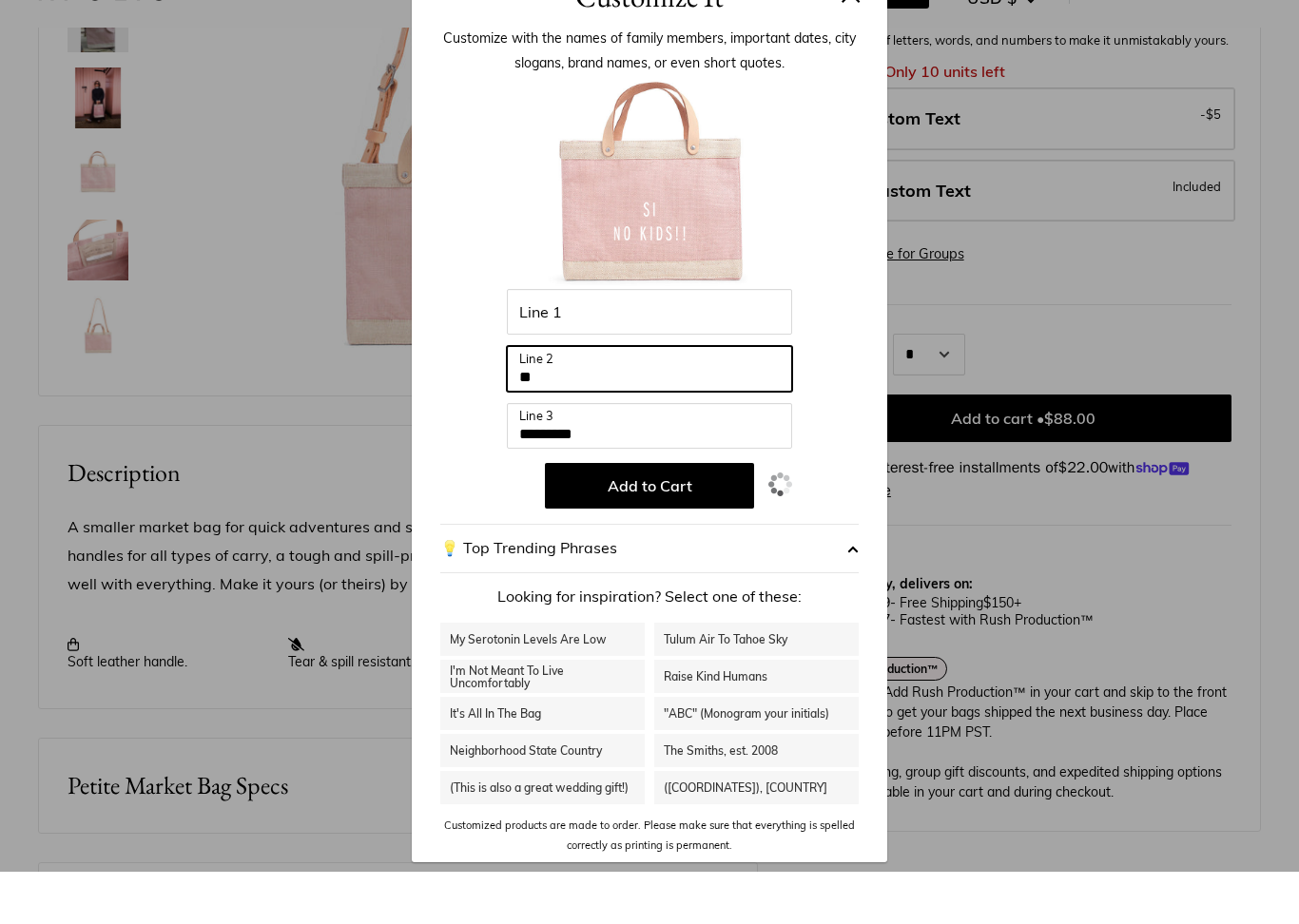 type on "*" 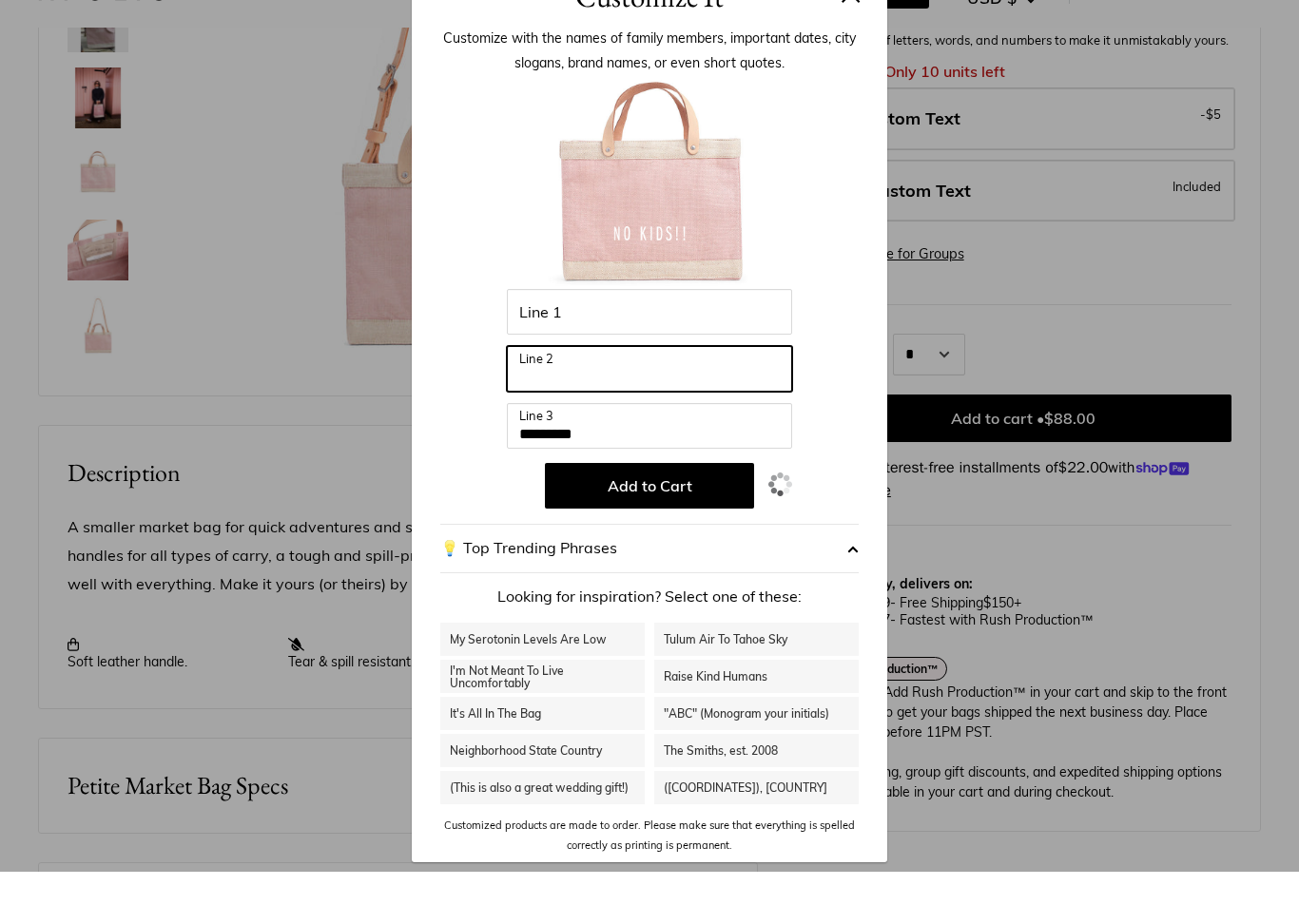 type 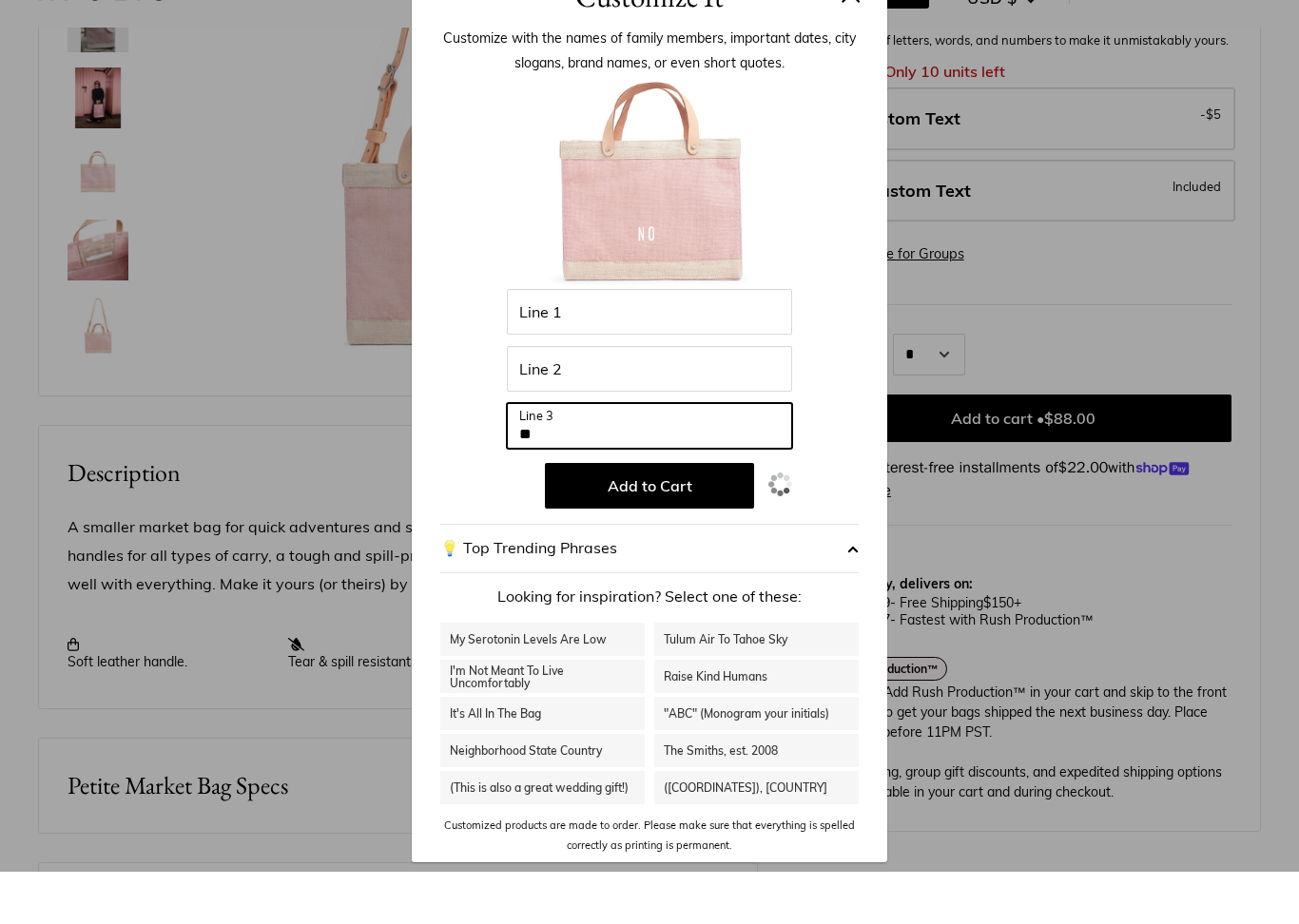 type on "*" 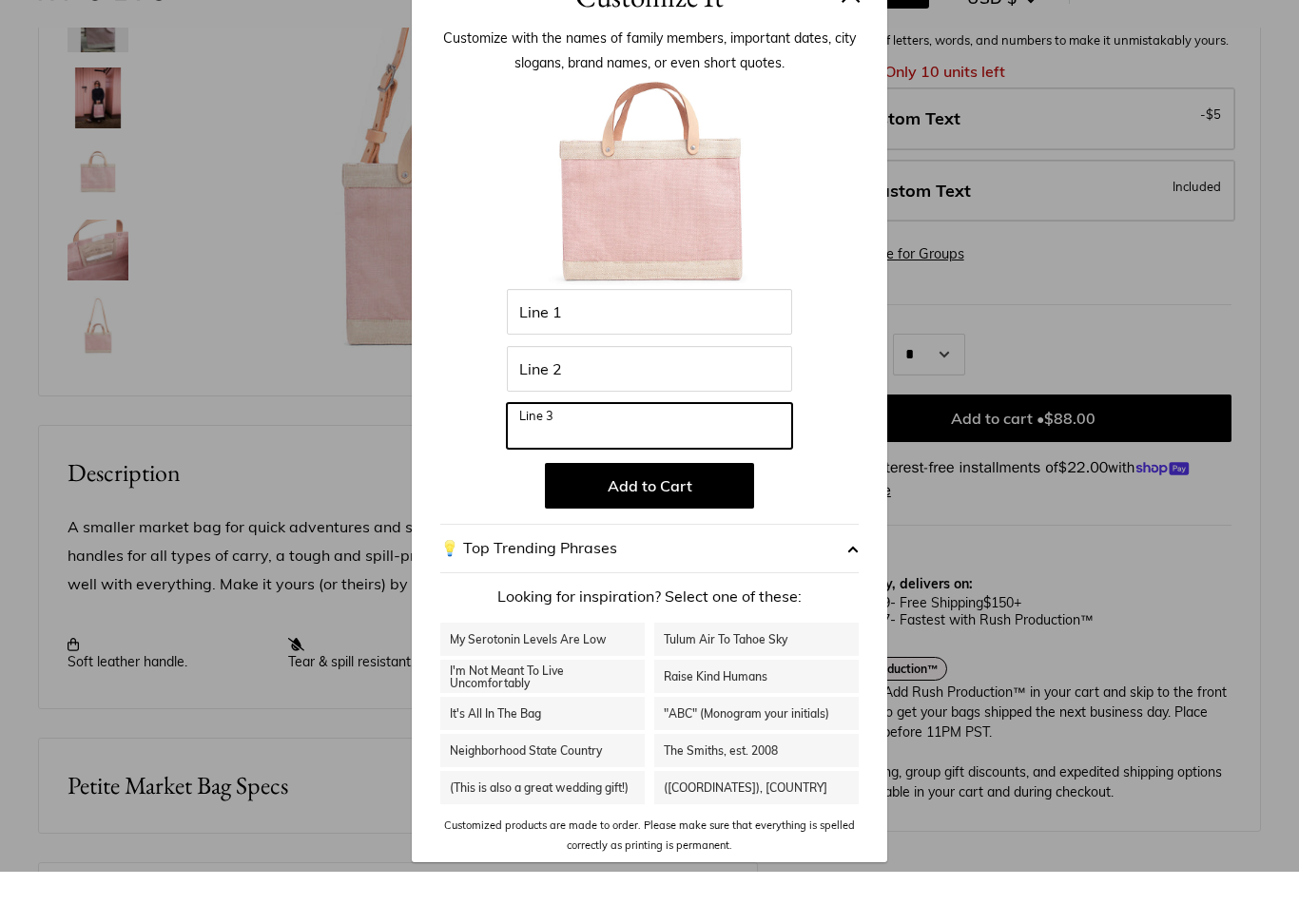 type 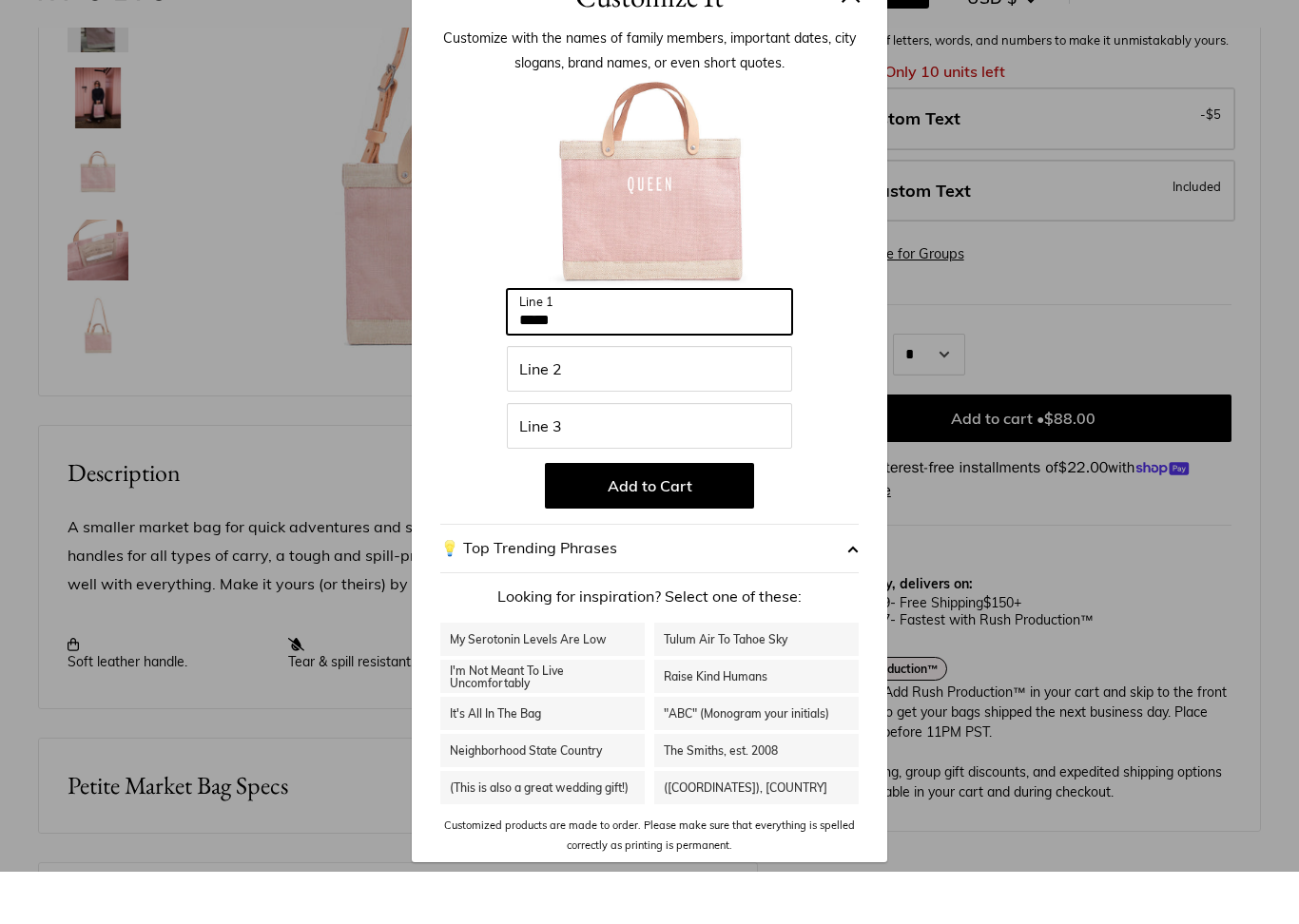 type on "*****" 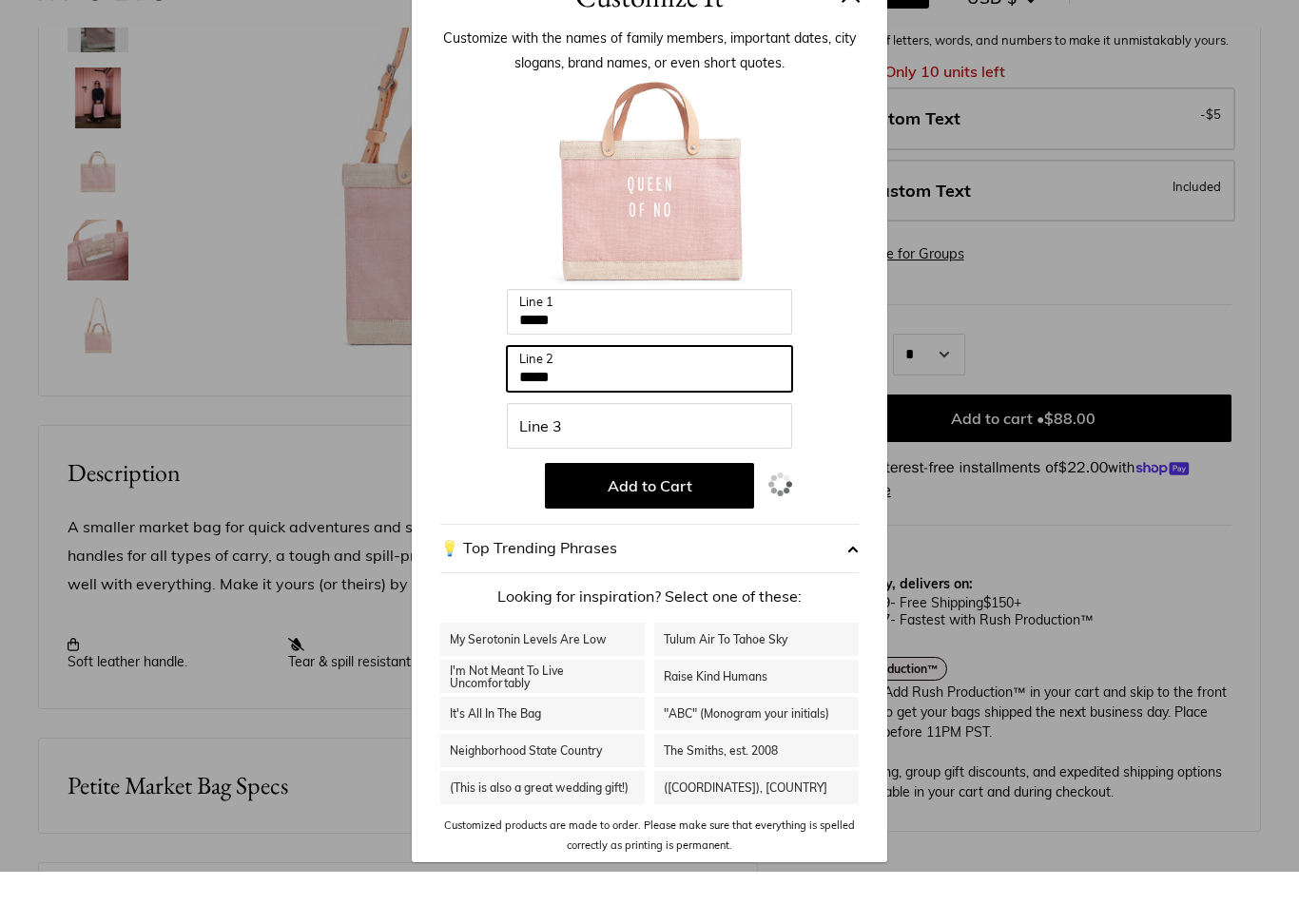 type on "*****" 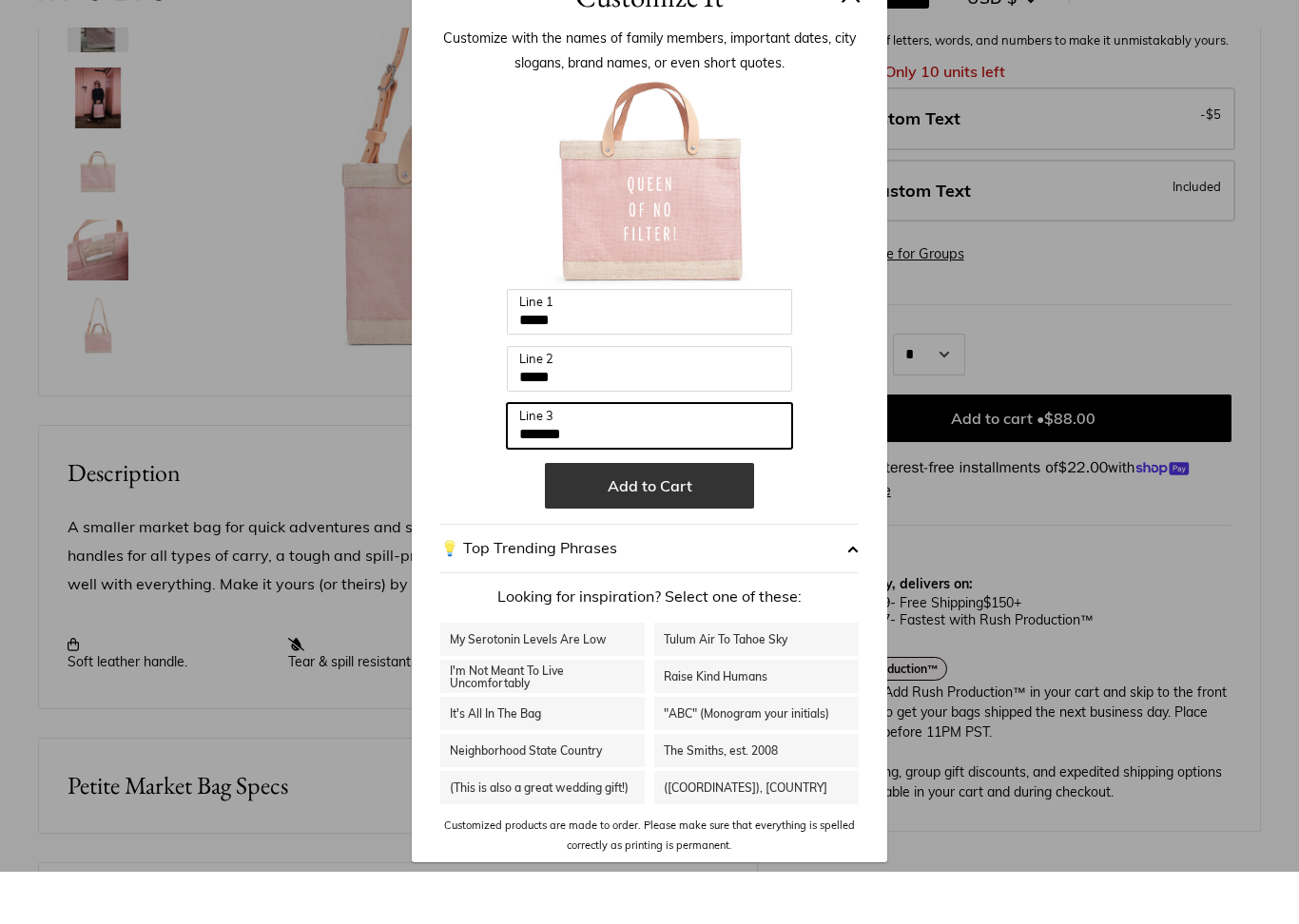 type on "*******" 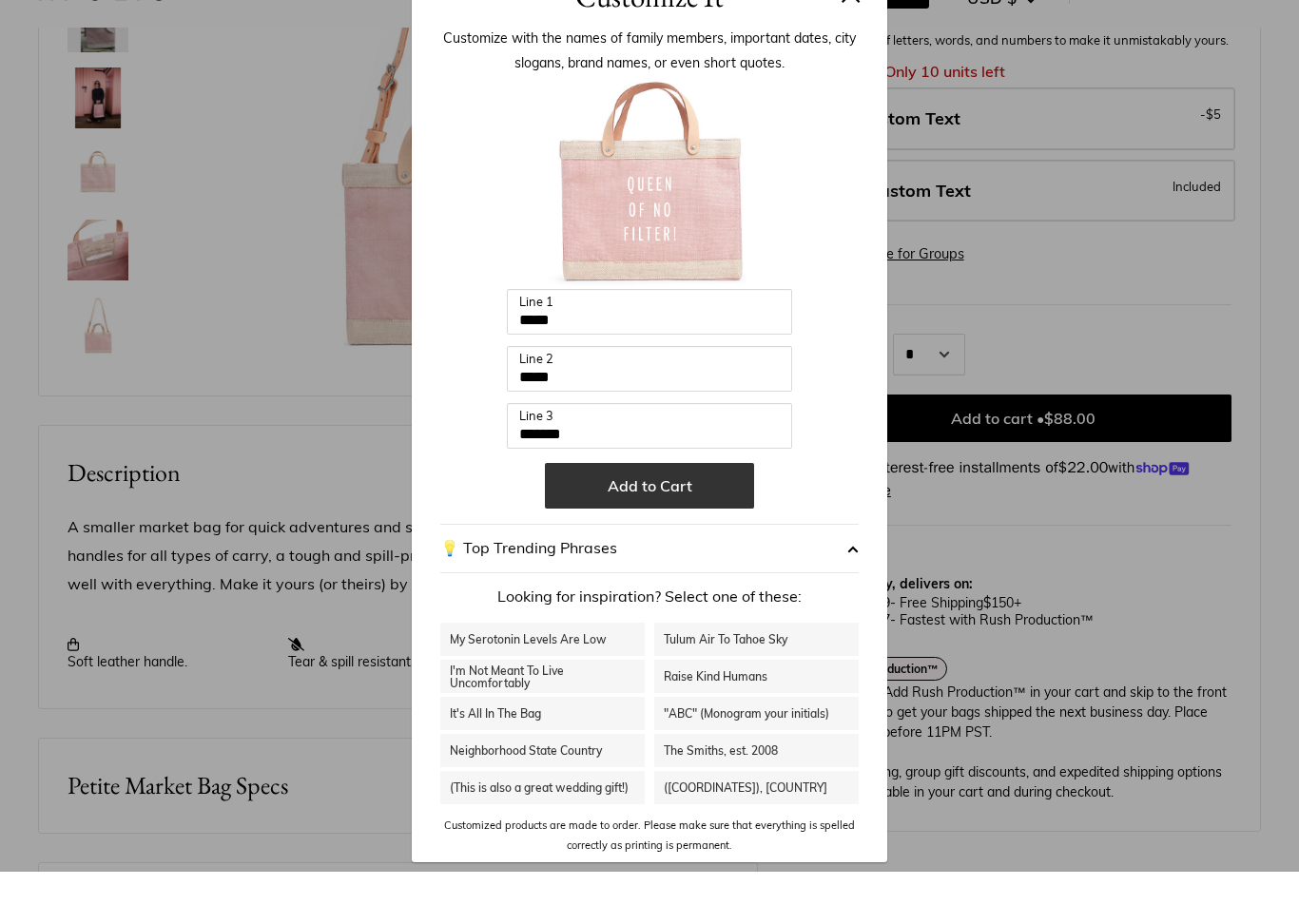 click on "Add to Cart" at bounding box center [650, 538] 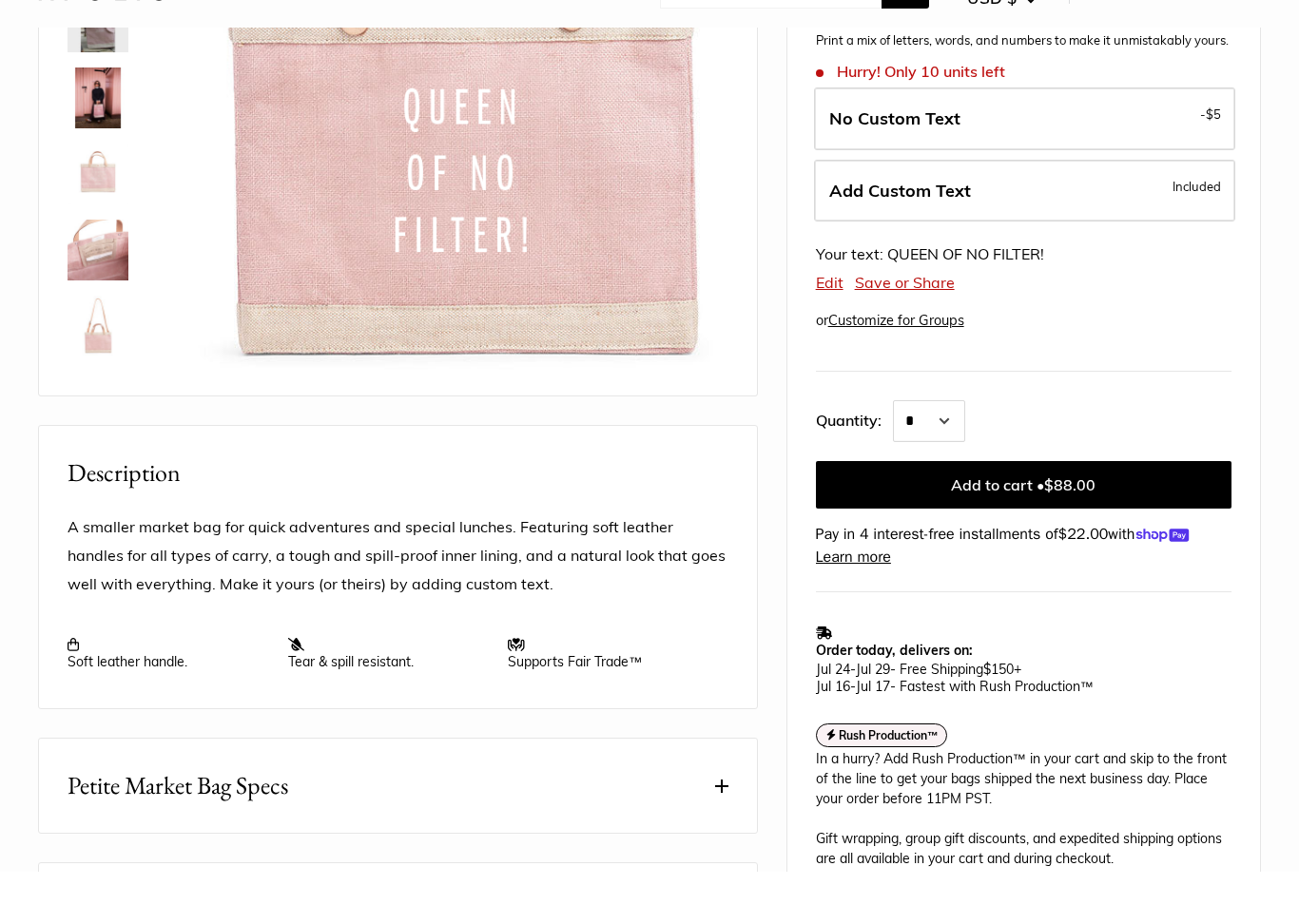 scroll, scrollTop: 318, scrollLeft: 0, axis: vertical 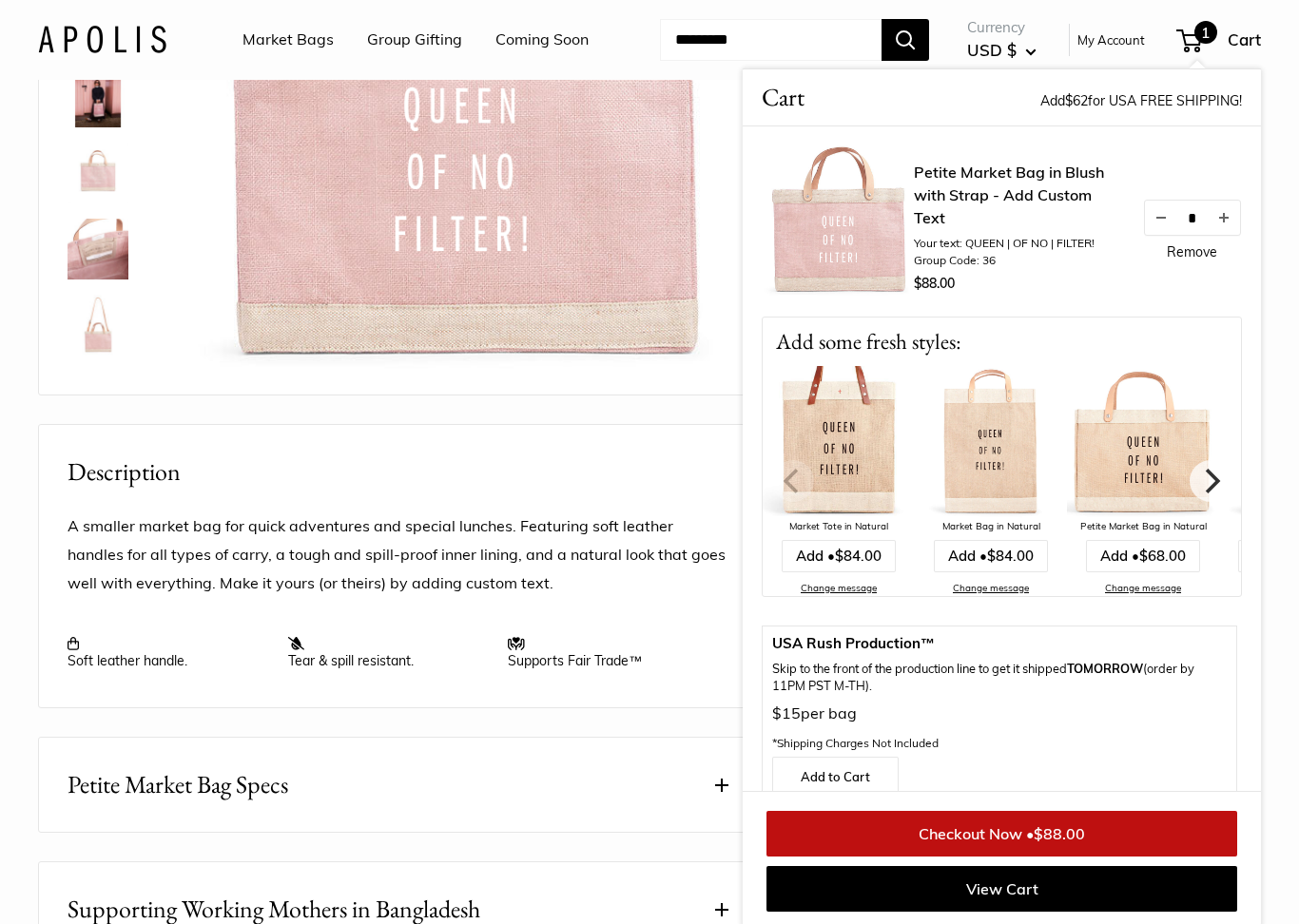 click on "Petite Market Bag Specs" at bounding box center [178, 784] 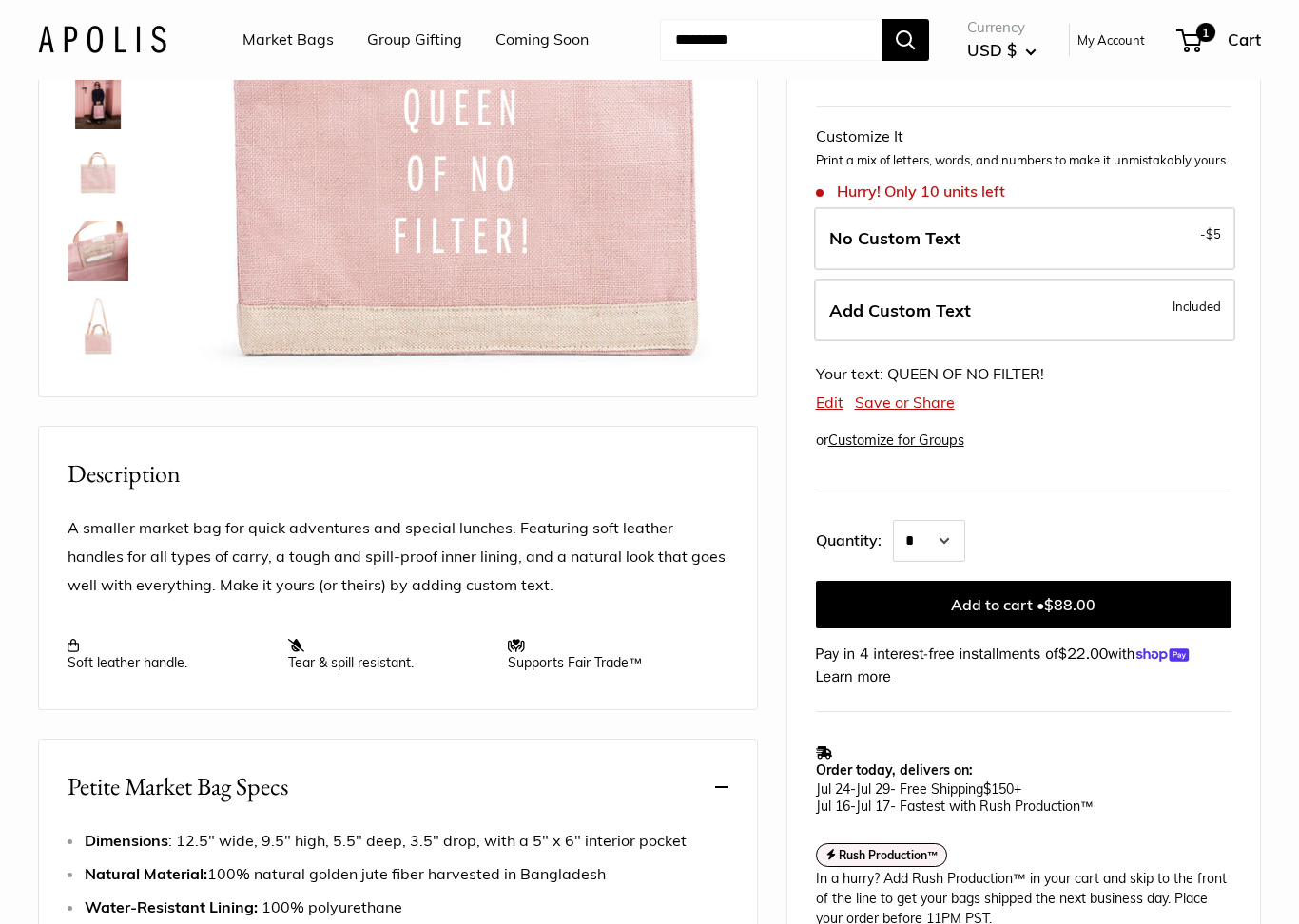 scroll, scrollTop: 319, scrollLeft: 0, axis: vertical 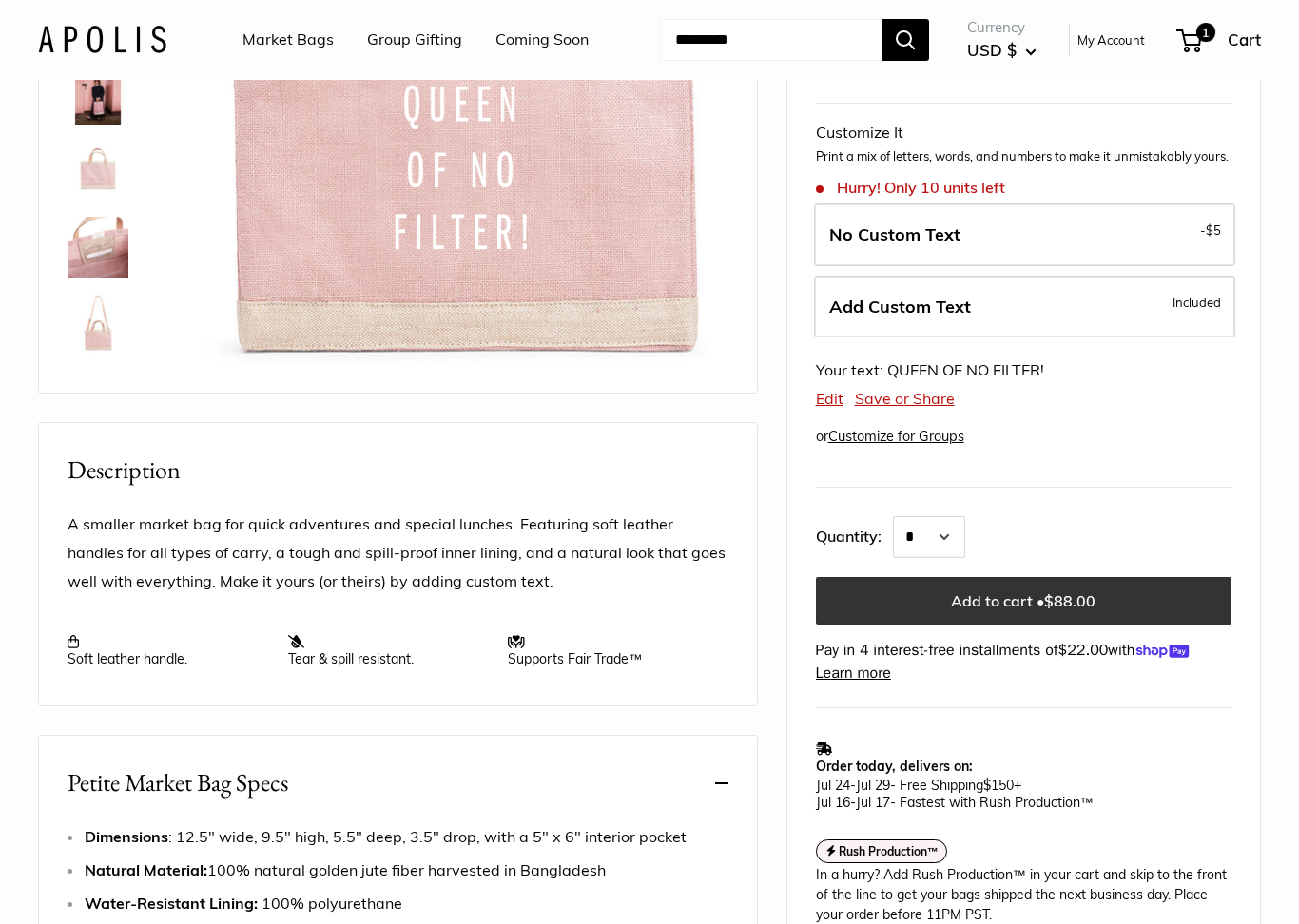 click on "$88.00" at bounding box center [1070, 601] 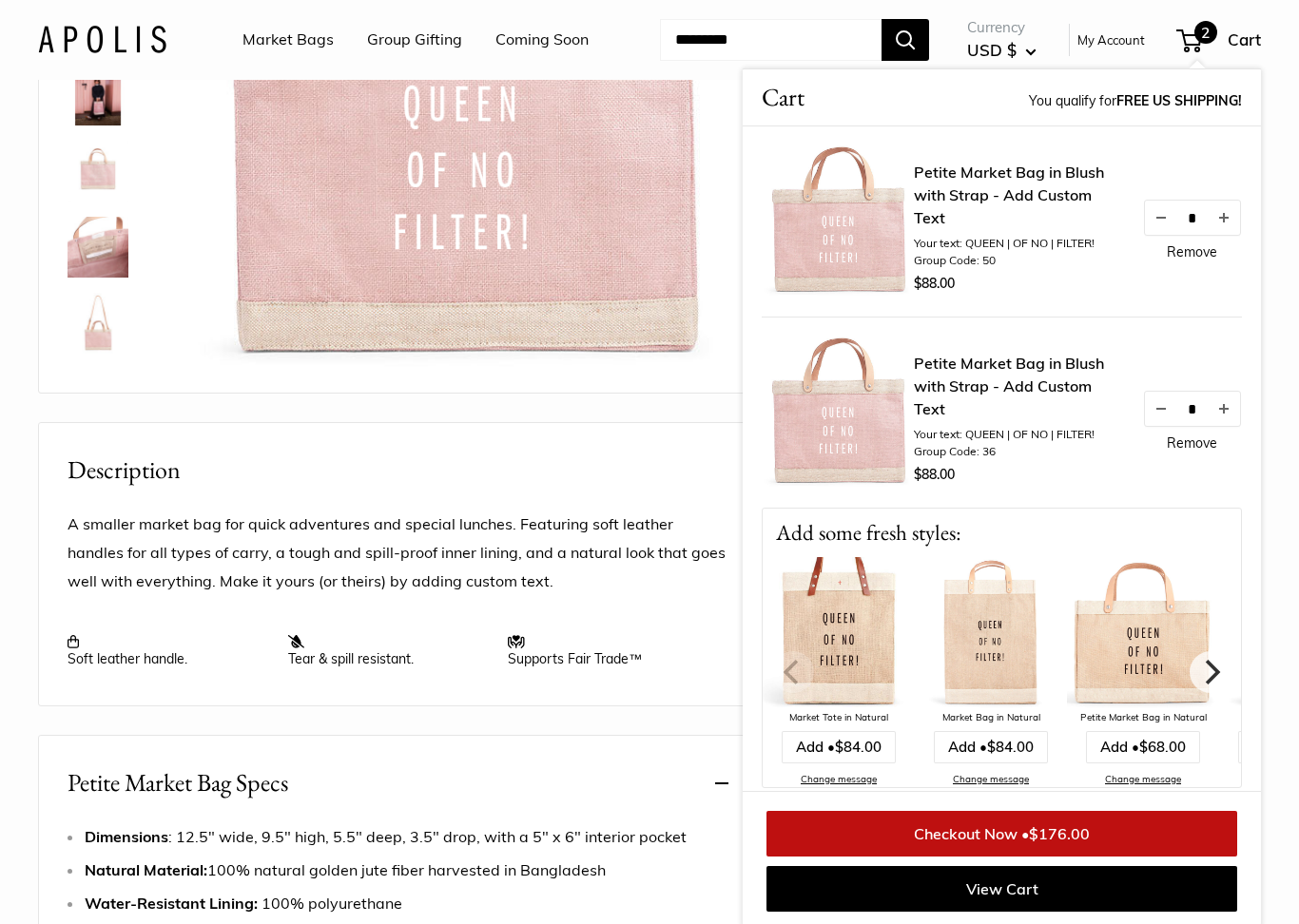 click on "Remove" at bounding box center [1192, 252] 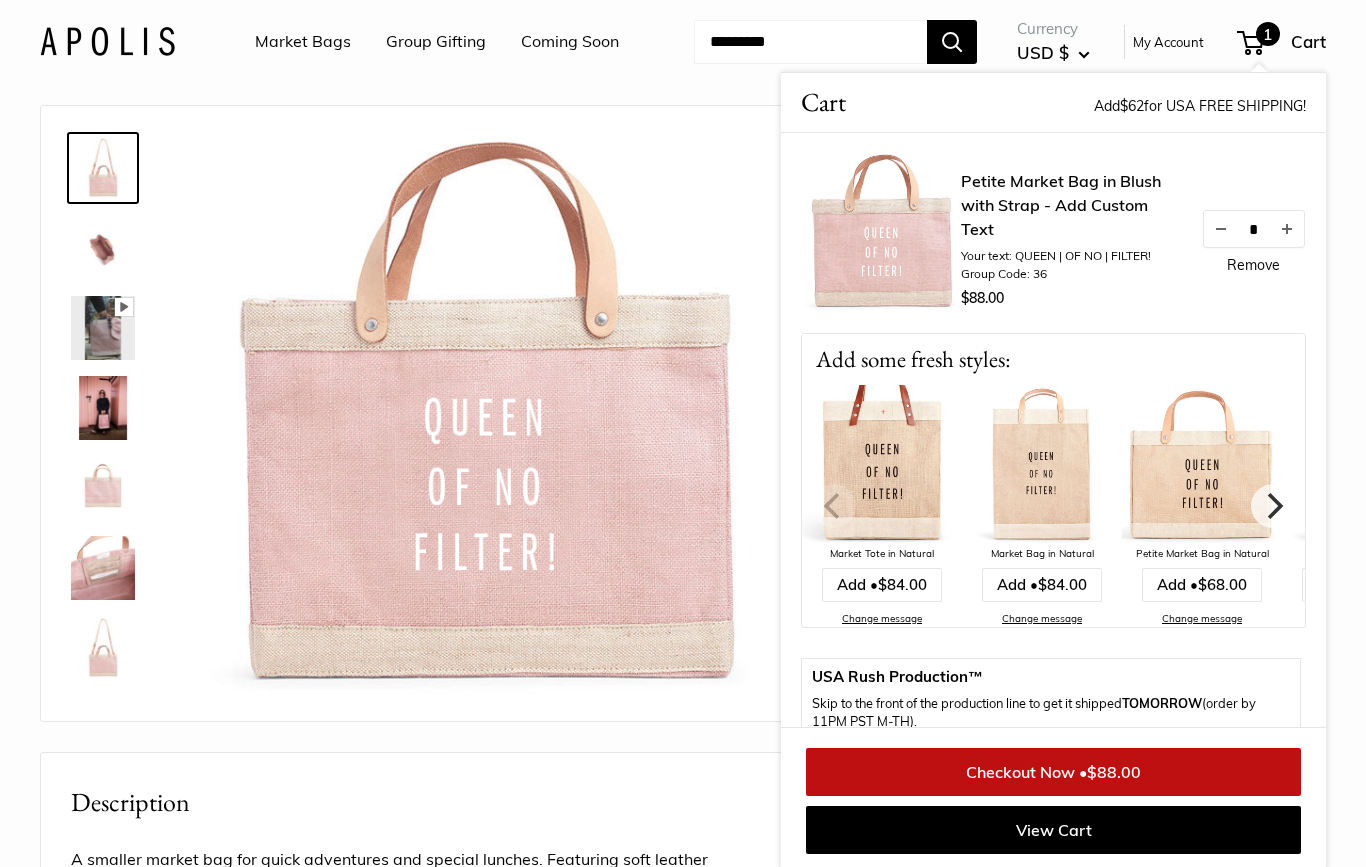 scroll, scrollTop: 0, scrollLeft: 0, axis: both 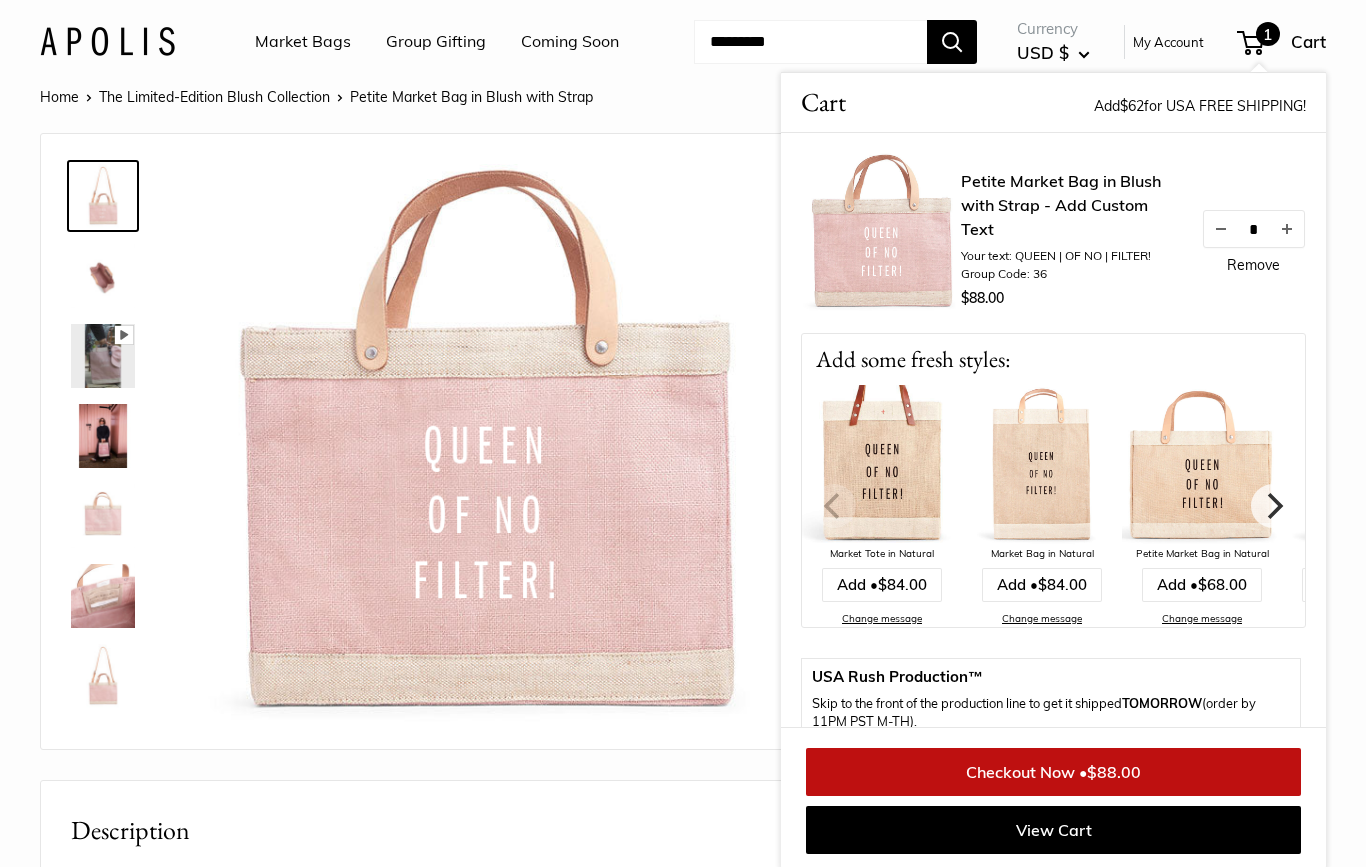 click on "The Limited-Edition Blush Collection" at bounding box center (214, 97) 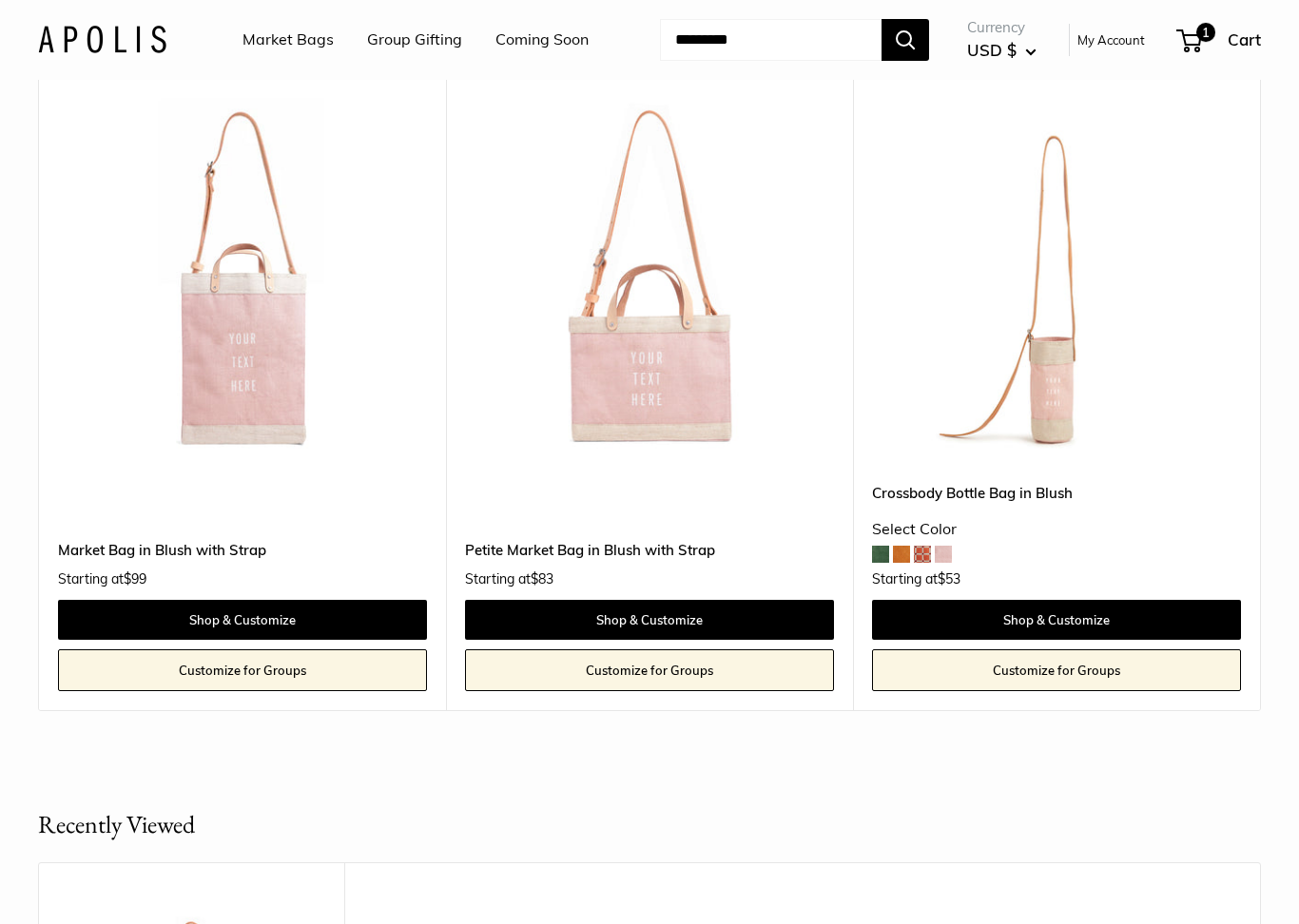scroll, scrollTop: 888, scrollLeft: 0, axis: vertical 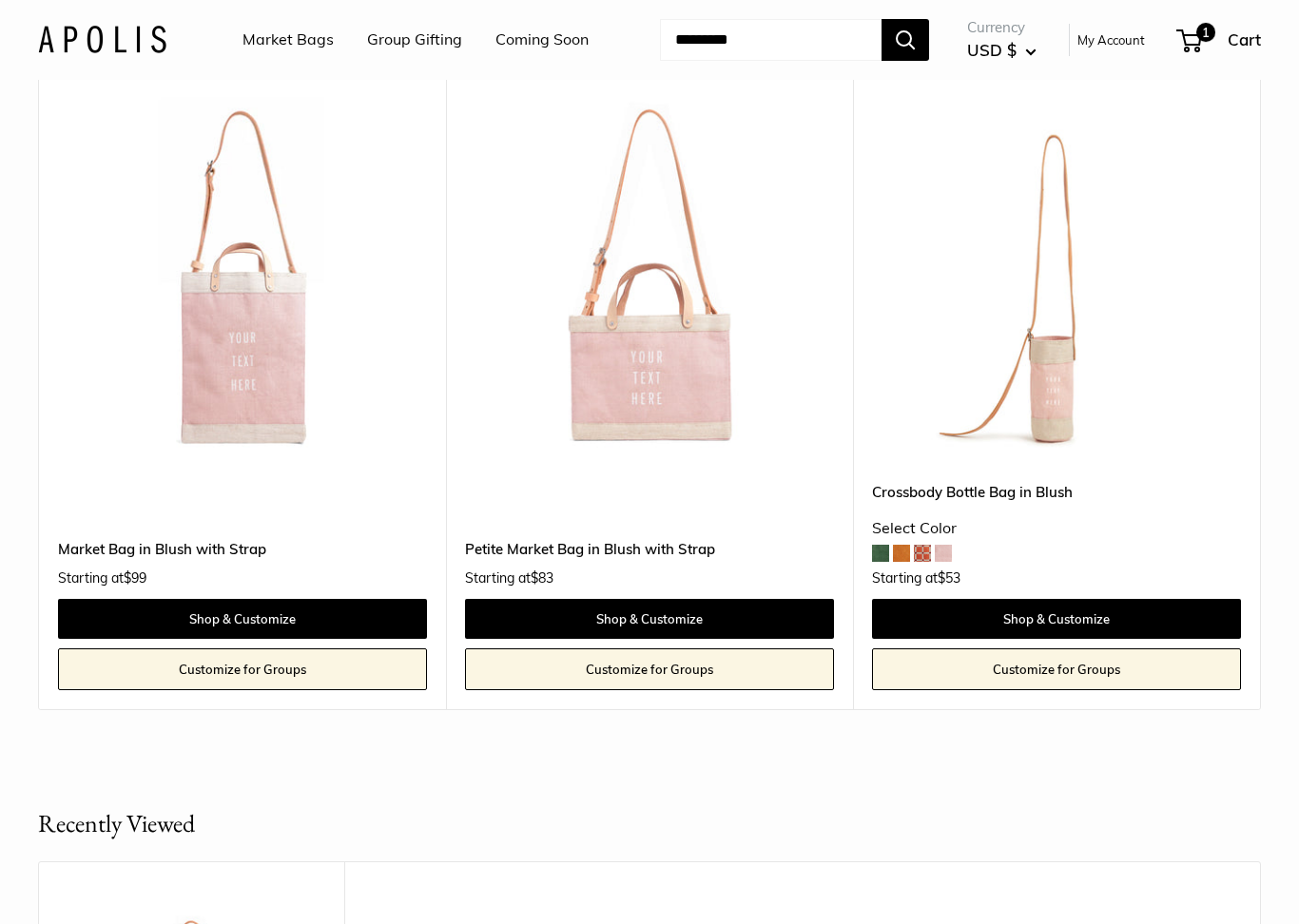 click at bounding box center [242, 279] 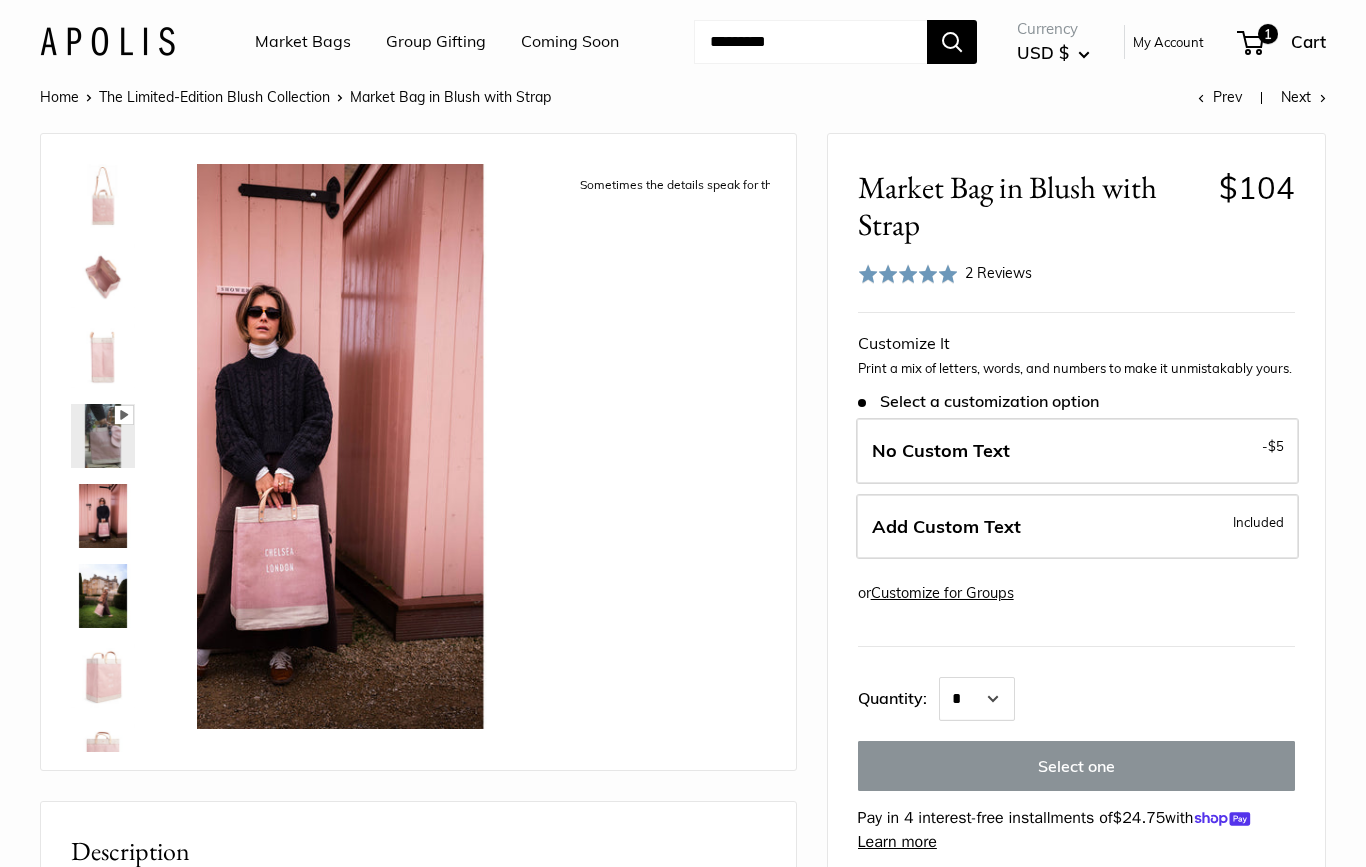 scroll, scrollTop: 0, scrollLeft: 0, axis: both 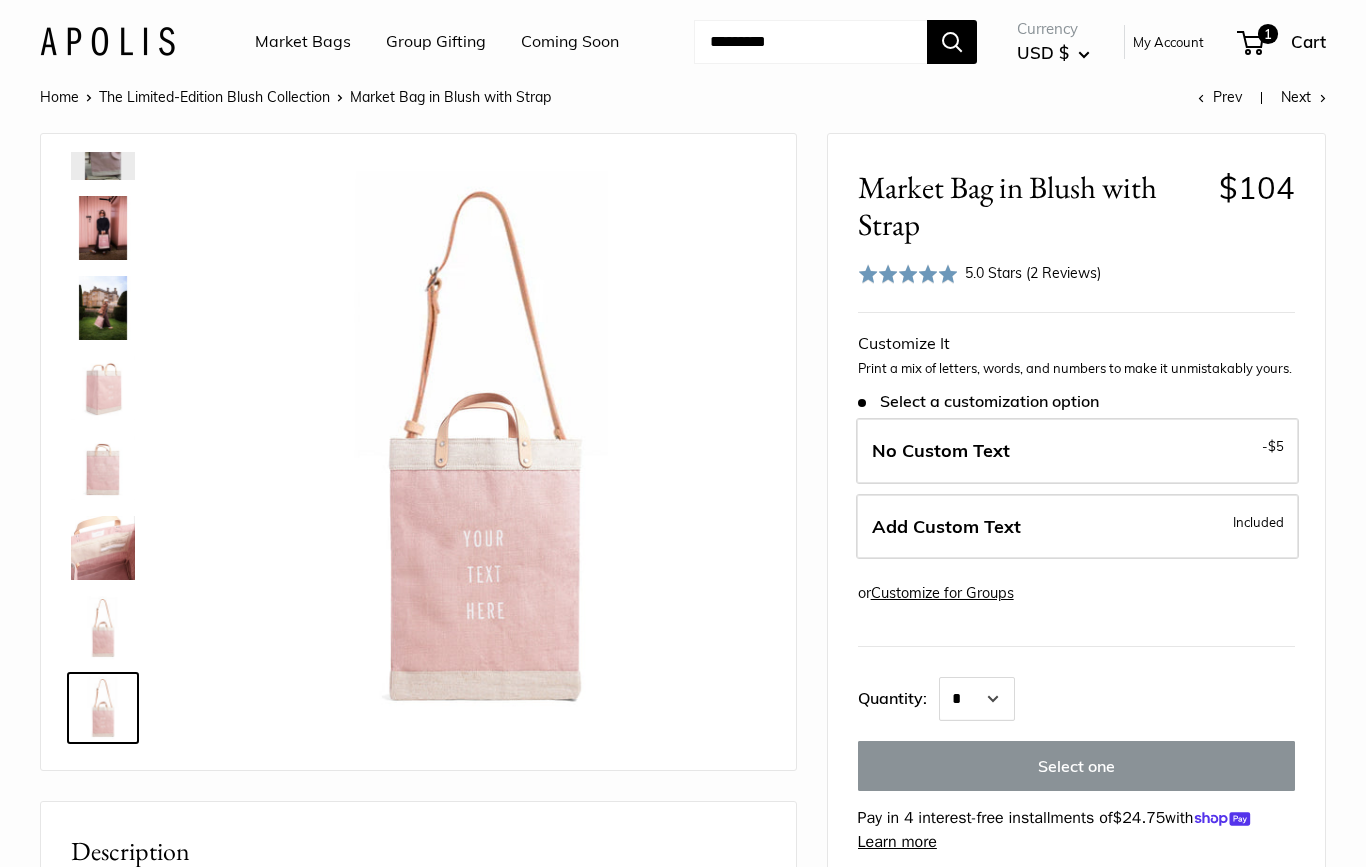 click at bounding box center [103, 228] 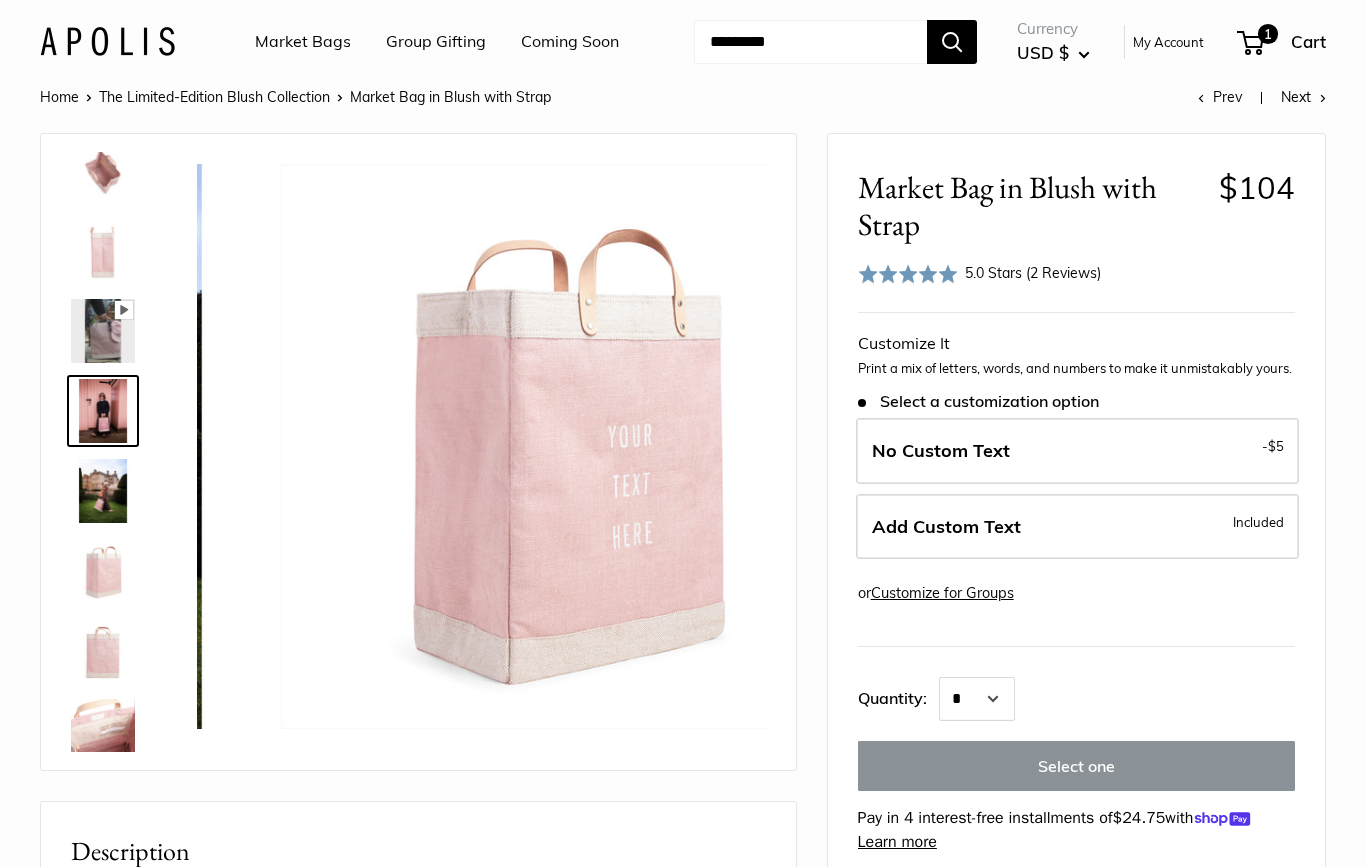 scroll, scrollTop: 62, scrollLeft: 0, axis: vertical 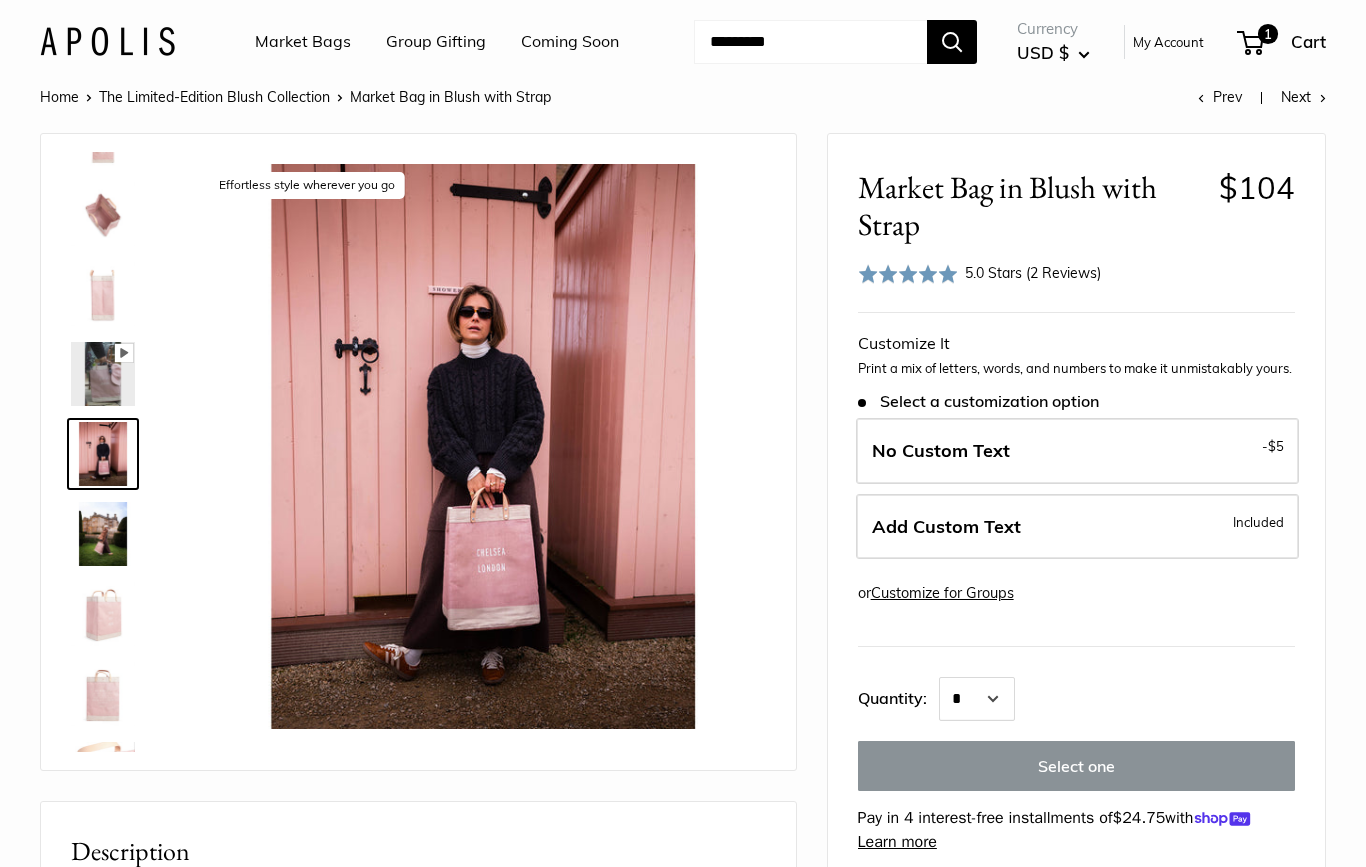 click at bounding box center (103, 534) 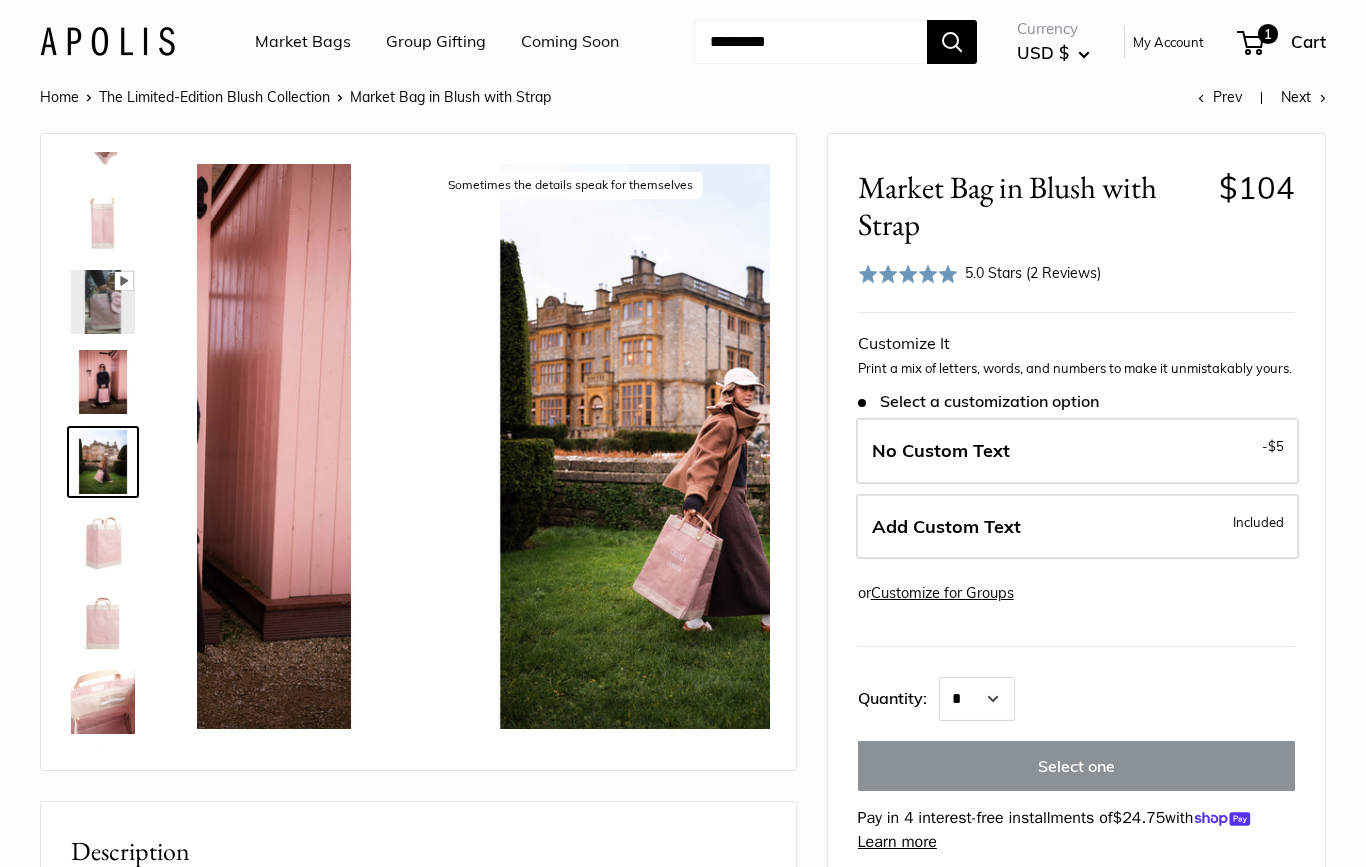 scroll, scrollTop: 142, scrollLeft: 0, axis: vertical 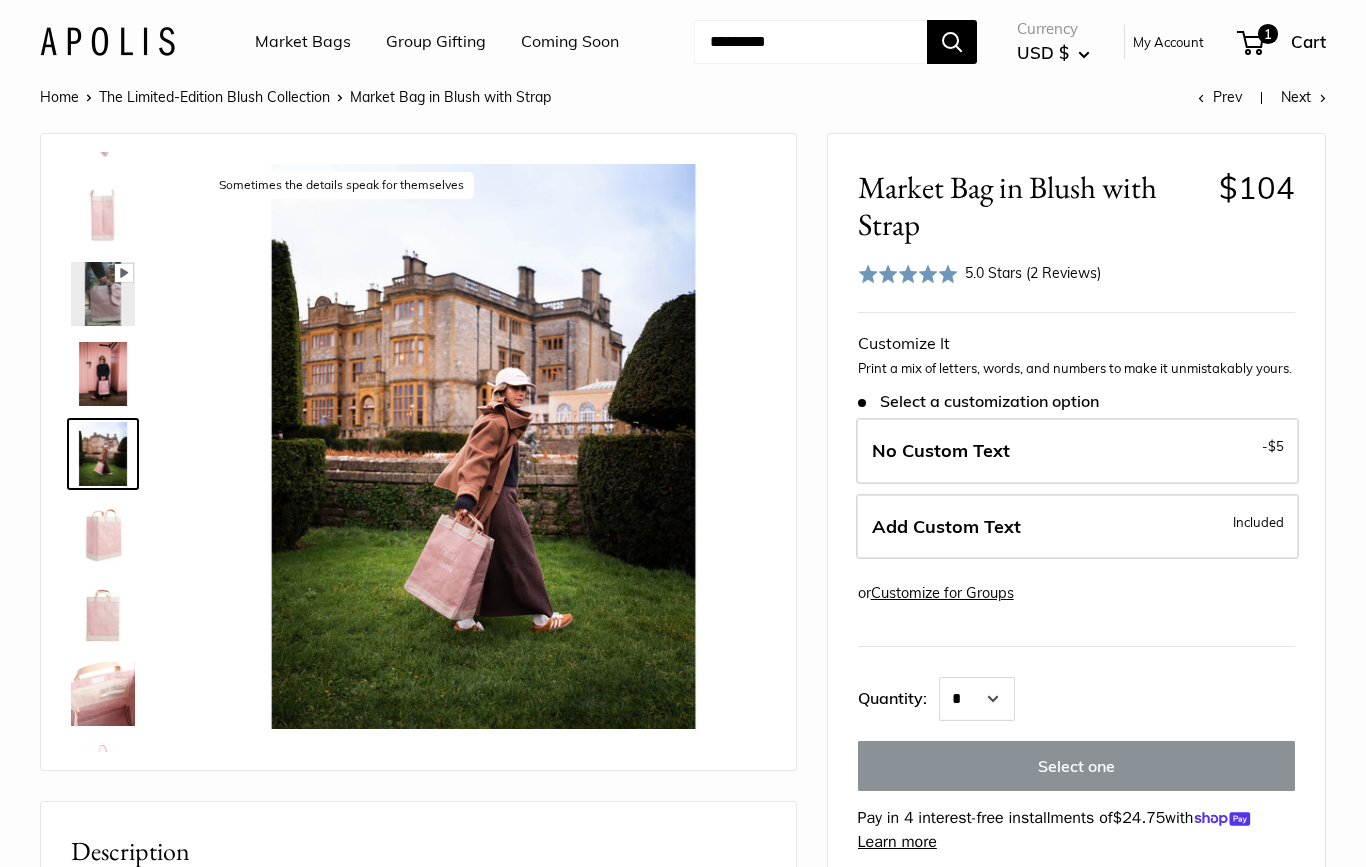 click at bounding box center (103, 534) 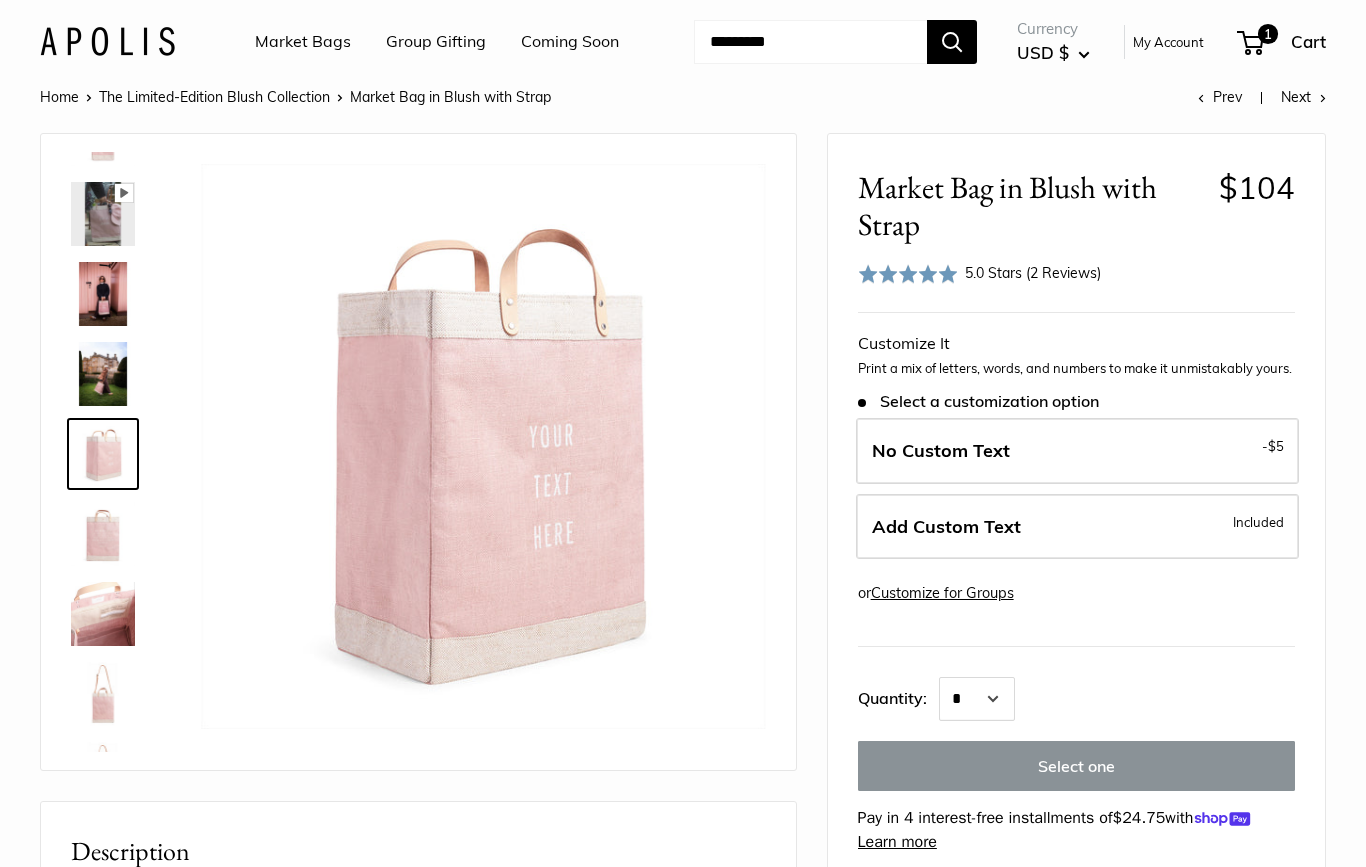 click at bounding box center (103, 534) 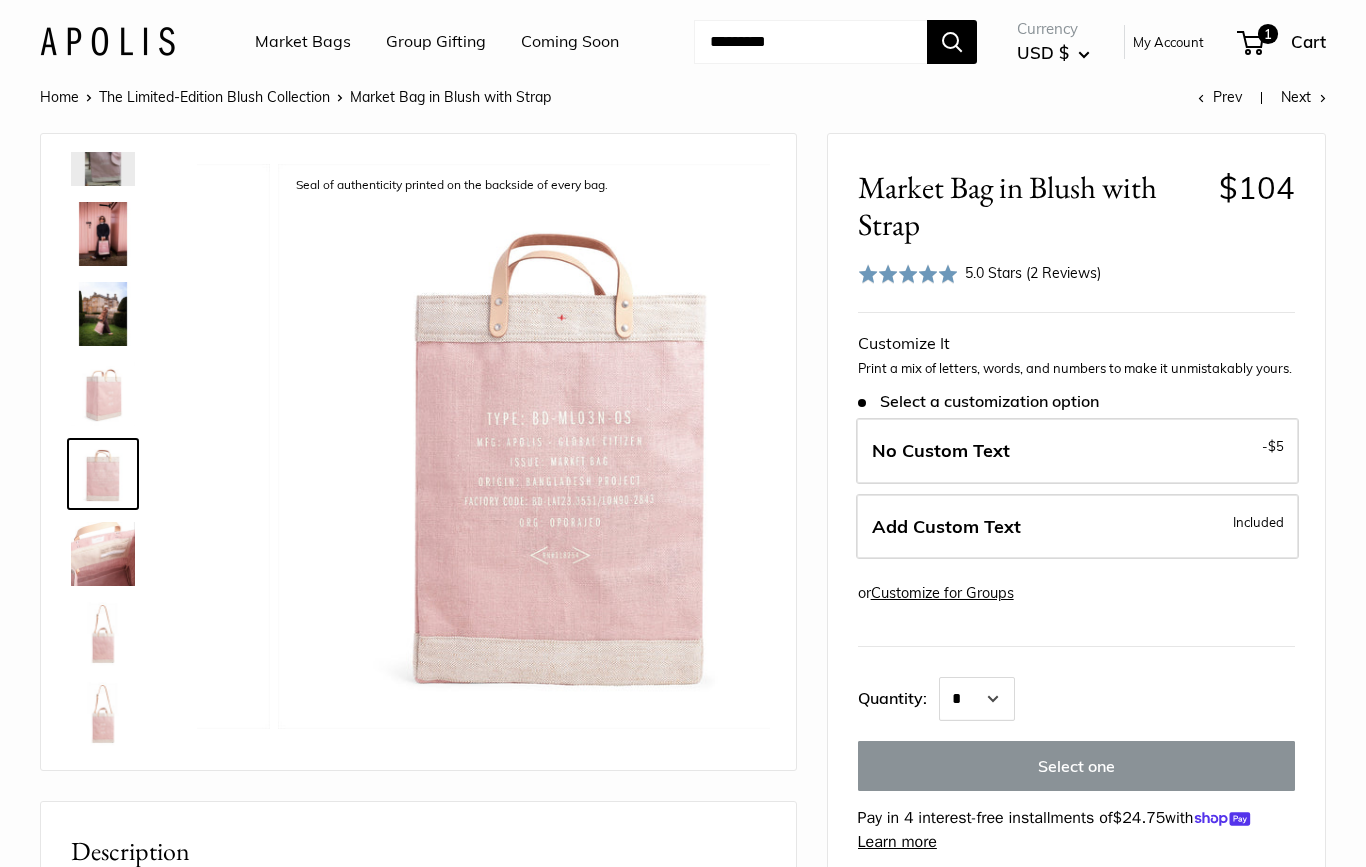 scroll, scrollTop: 288, scrollLeft: 0, axis: vertical 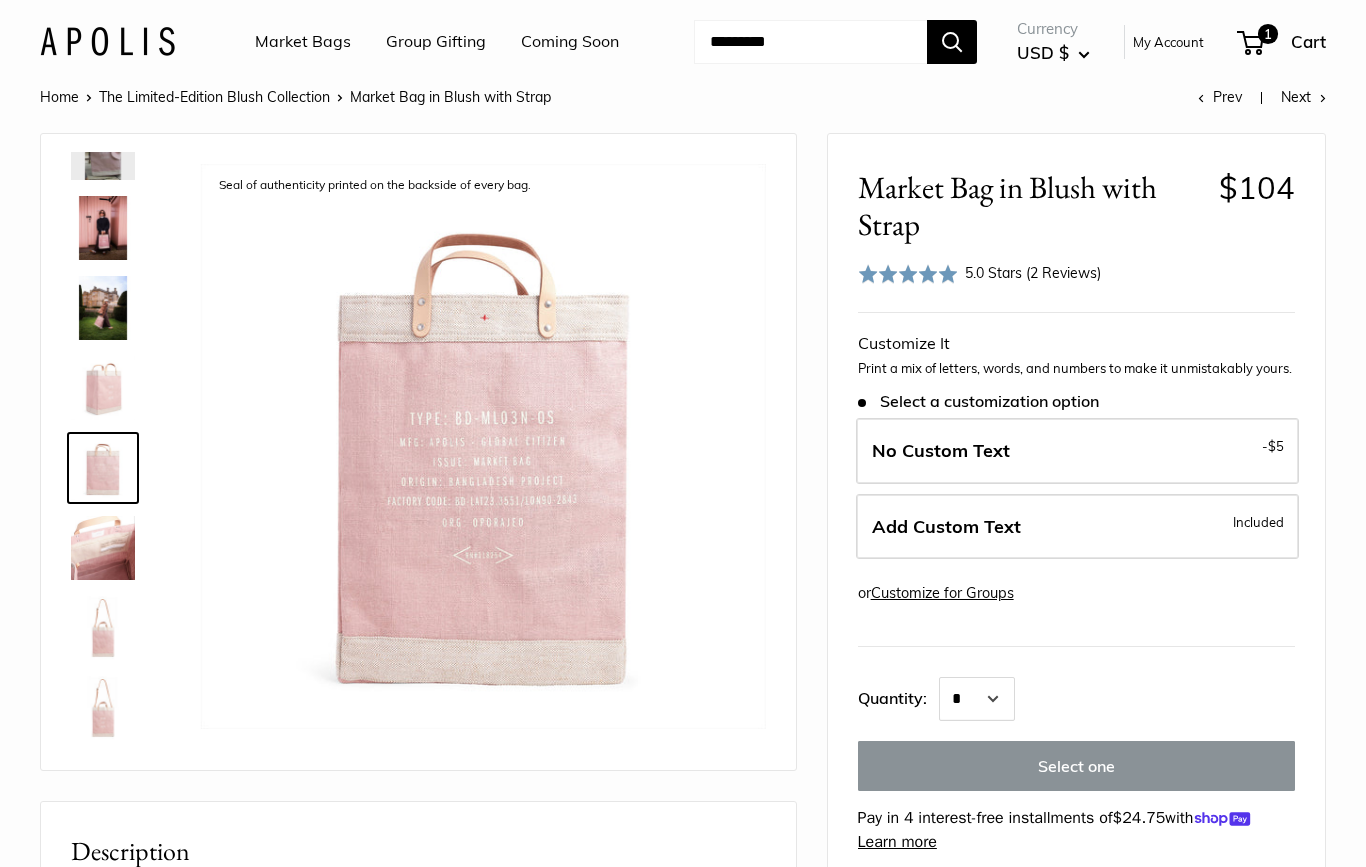 click at bounding box center (103, 548) 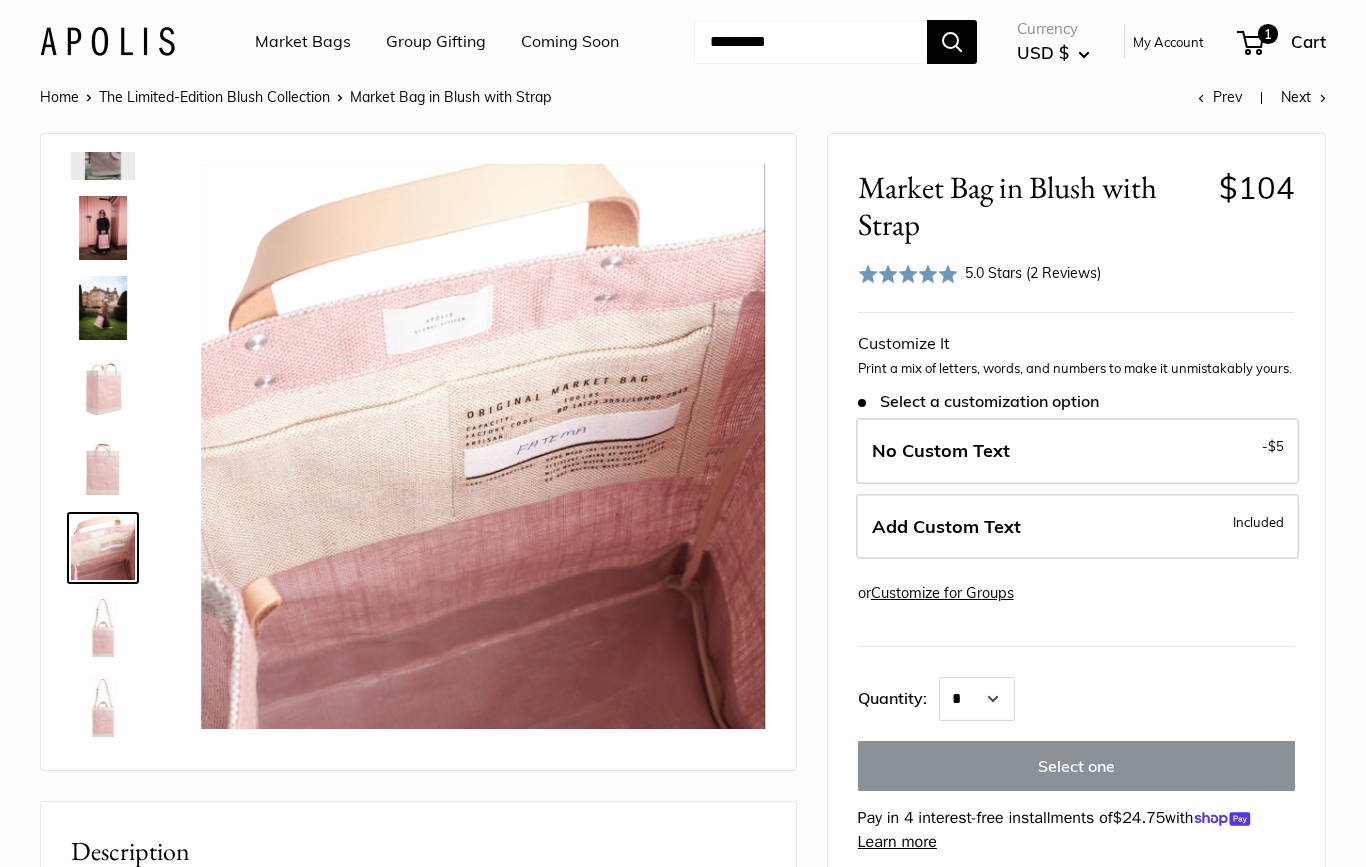click at bounding box center [103, 628] 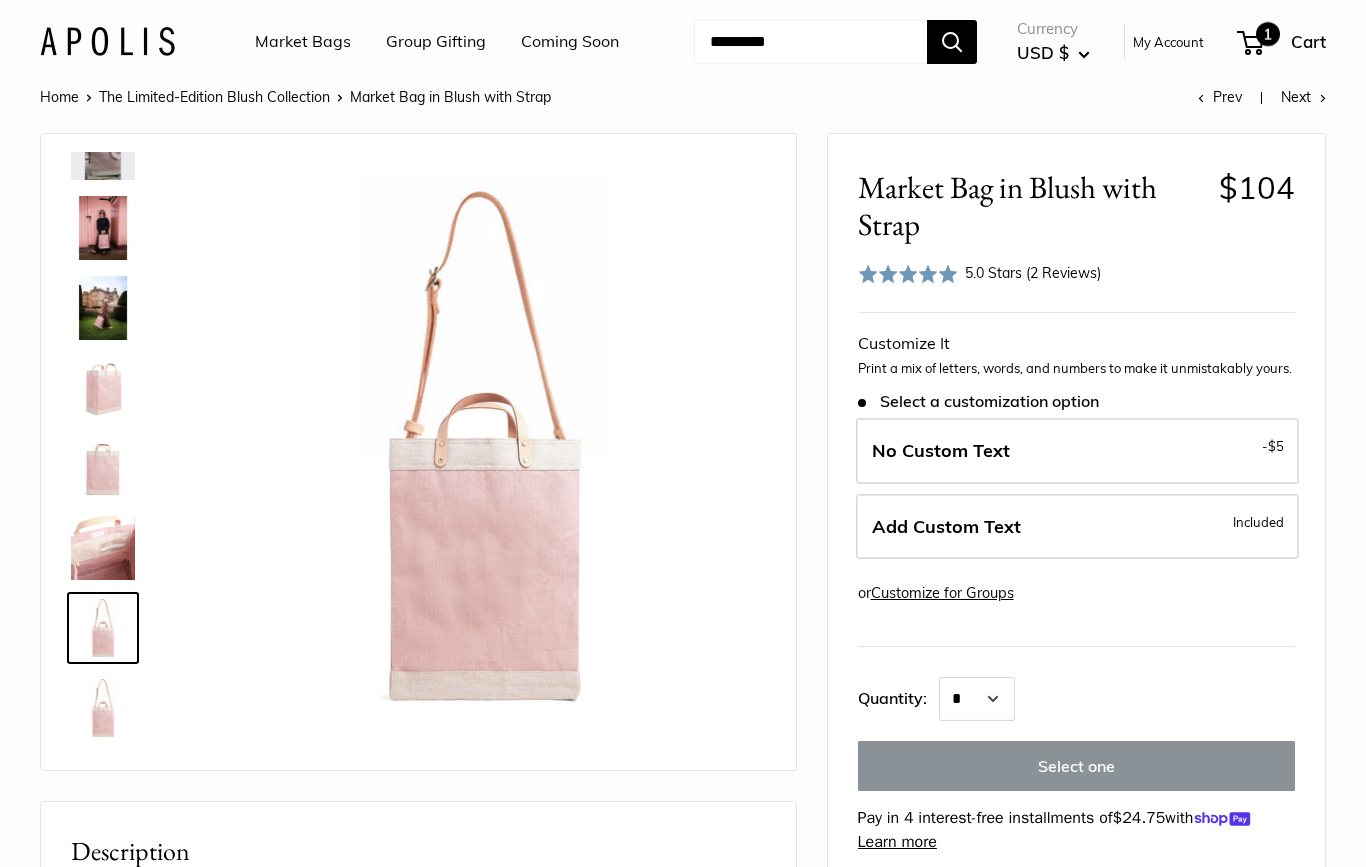 click on "1
Cart" at bounding box center (1282, 42) 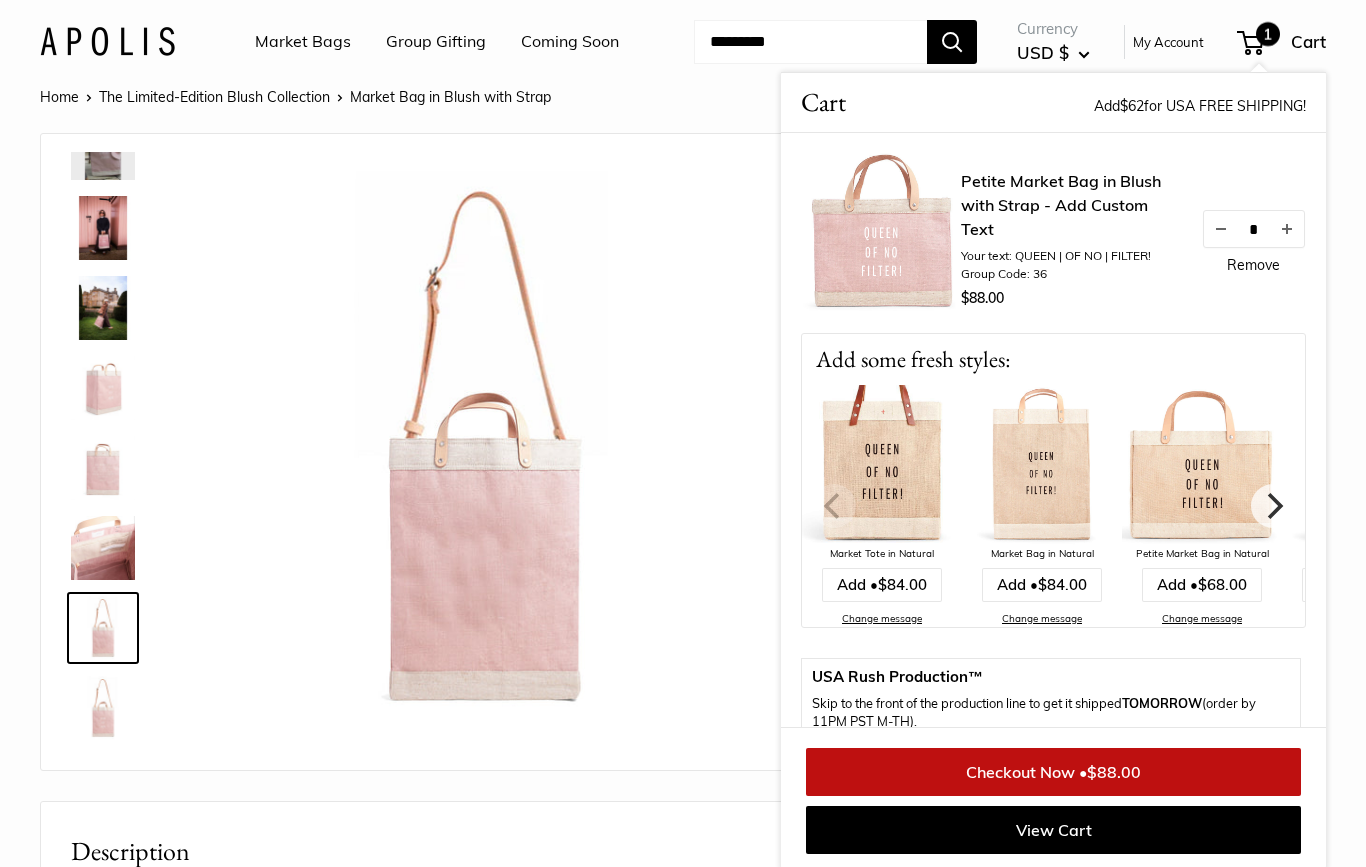 click on "$88.00" at bounding box center (1114, 772) 